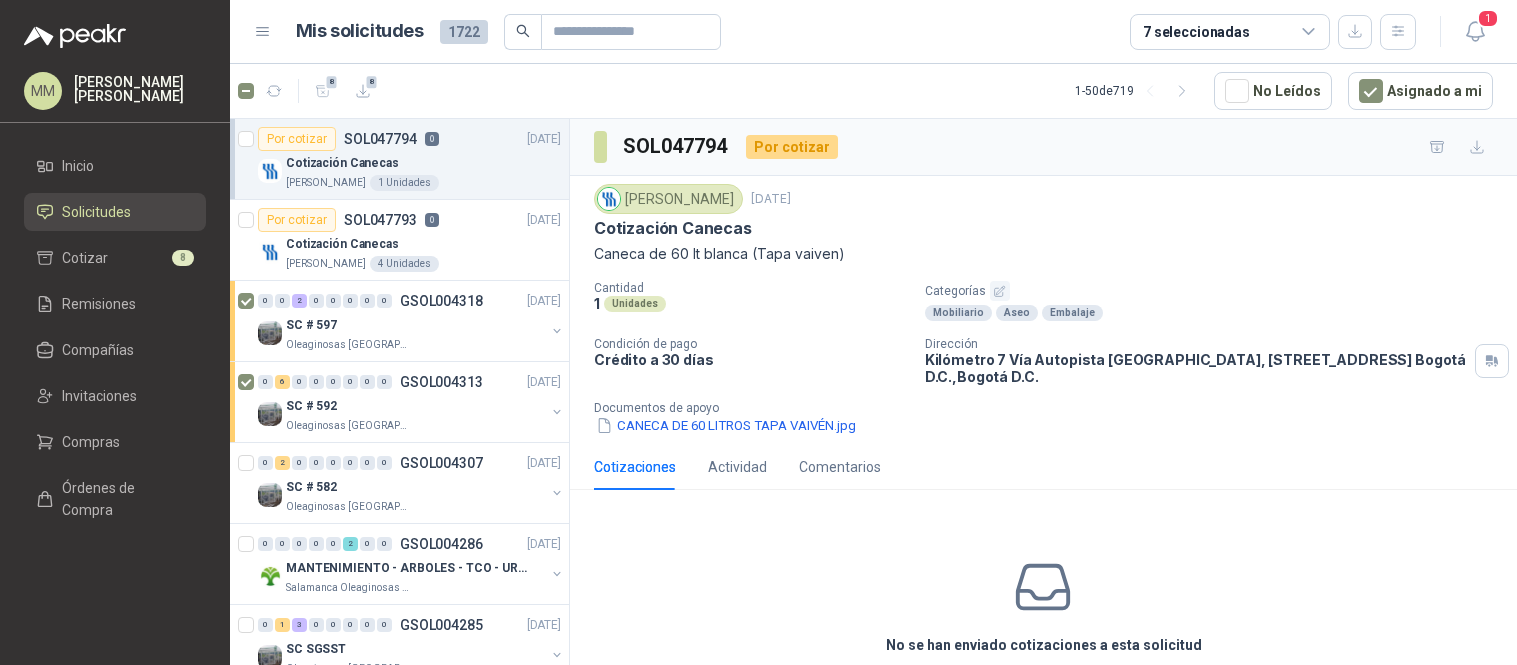 scroll, scrollTop: 0, scrollLeft: 0, axis: both 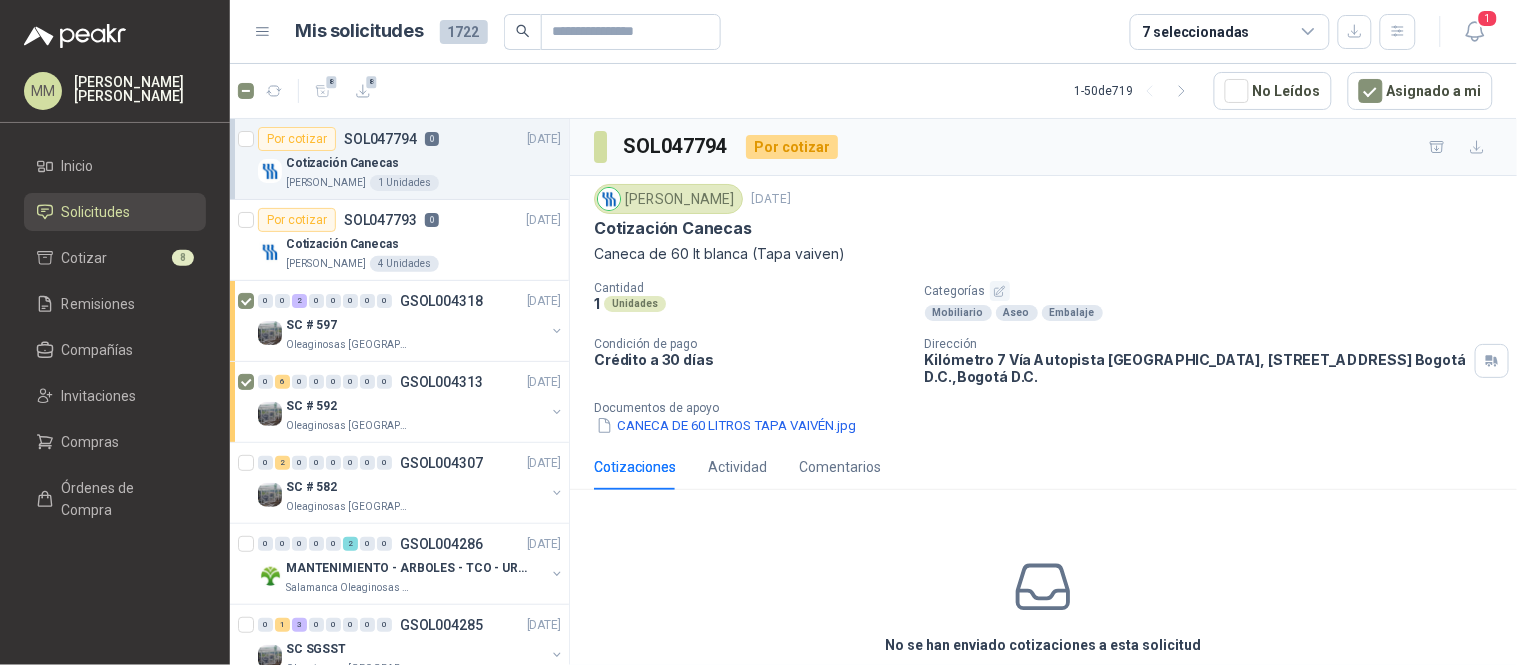 click on "Fresenius Kabi 2 jul, 2025   Cotización Canecas Caneca de 60 lt blanca (Tapa vaiven) Cantidad 1   Unidades Categorías Mobiliario Aseo Embalaje Condición de pago Crédito a 30 días Dirección Kilómetro 7 Vía Autopista Medellín, Bodega 22   Bogotá D.C. ,  Bogotá D.C. Documentos de apoyo CANECA DE 60 LITROS TAPA VAIVÉN.jpg" at bounding box center (1043, 310) 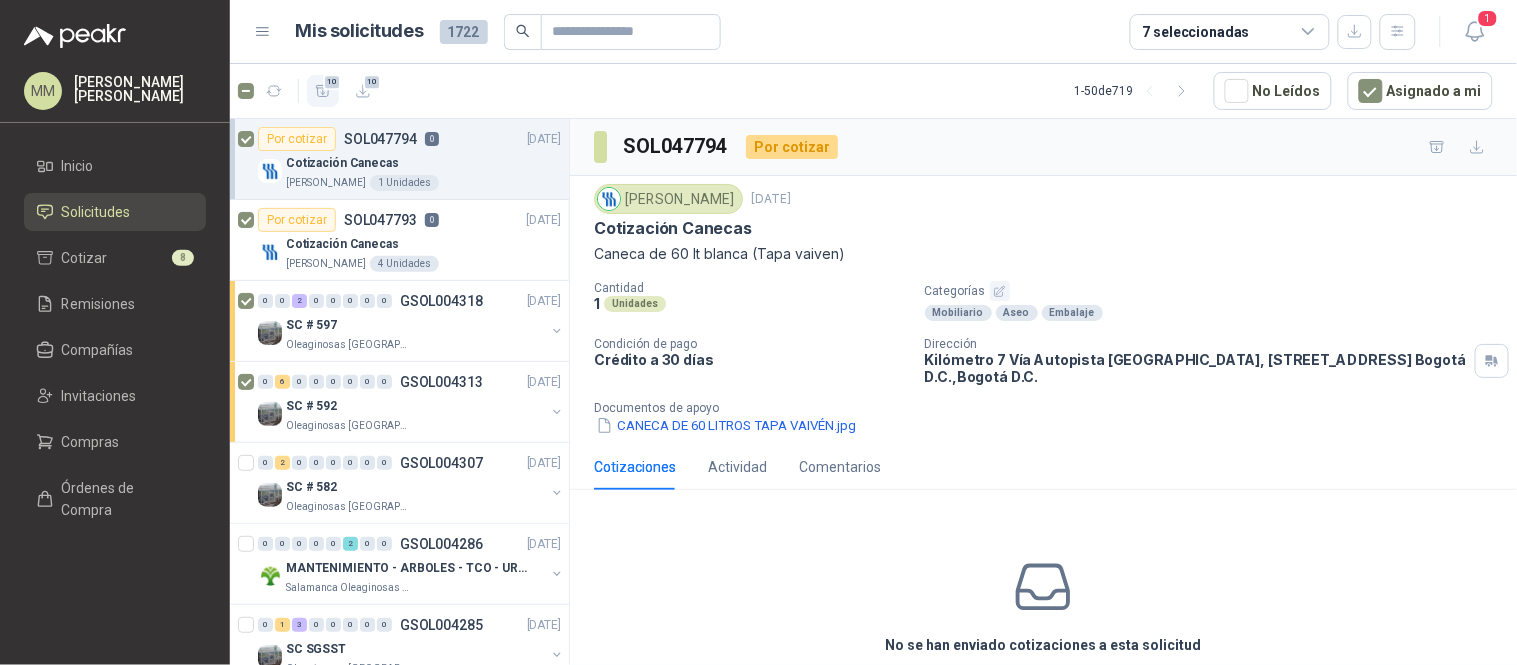 click 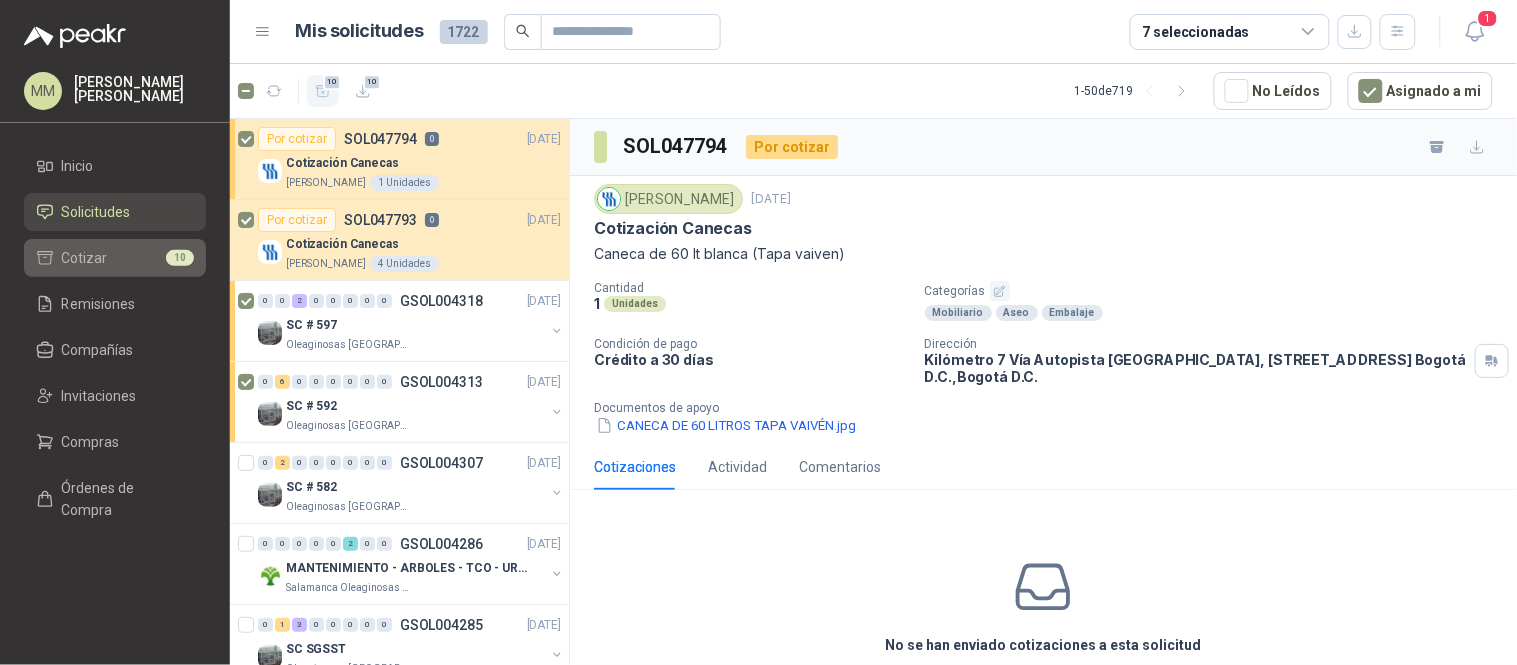 click on "Cotizar 10" at bounding box center [115, 258] 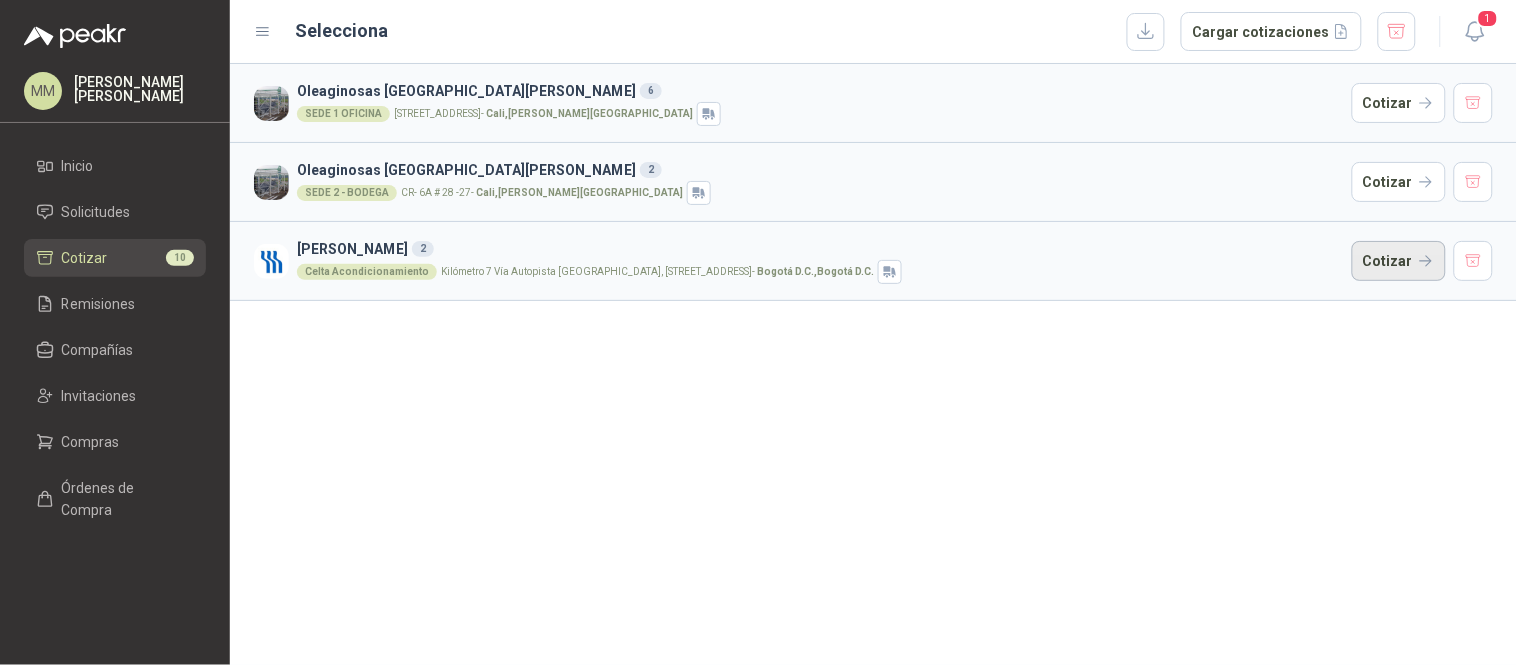 click on "Cotizar" at bounding box center (1399, 261) 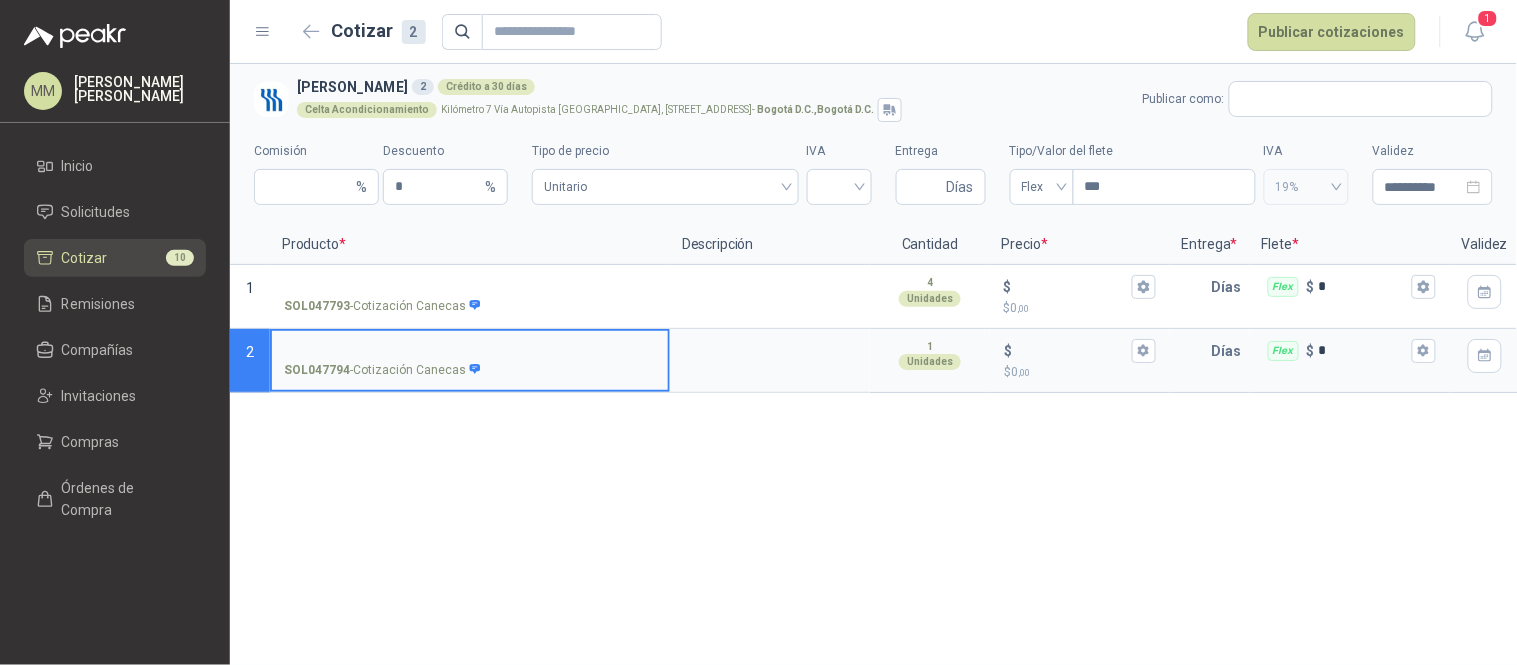 type 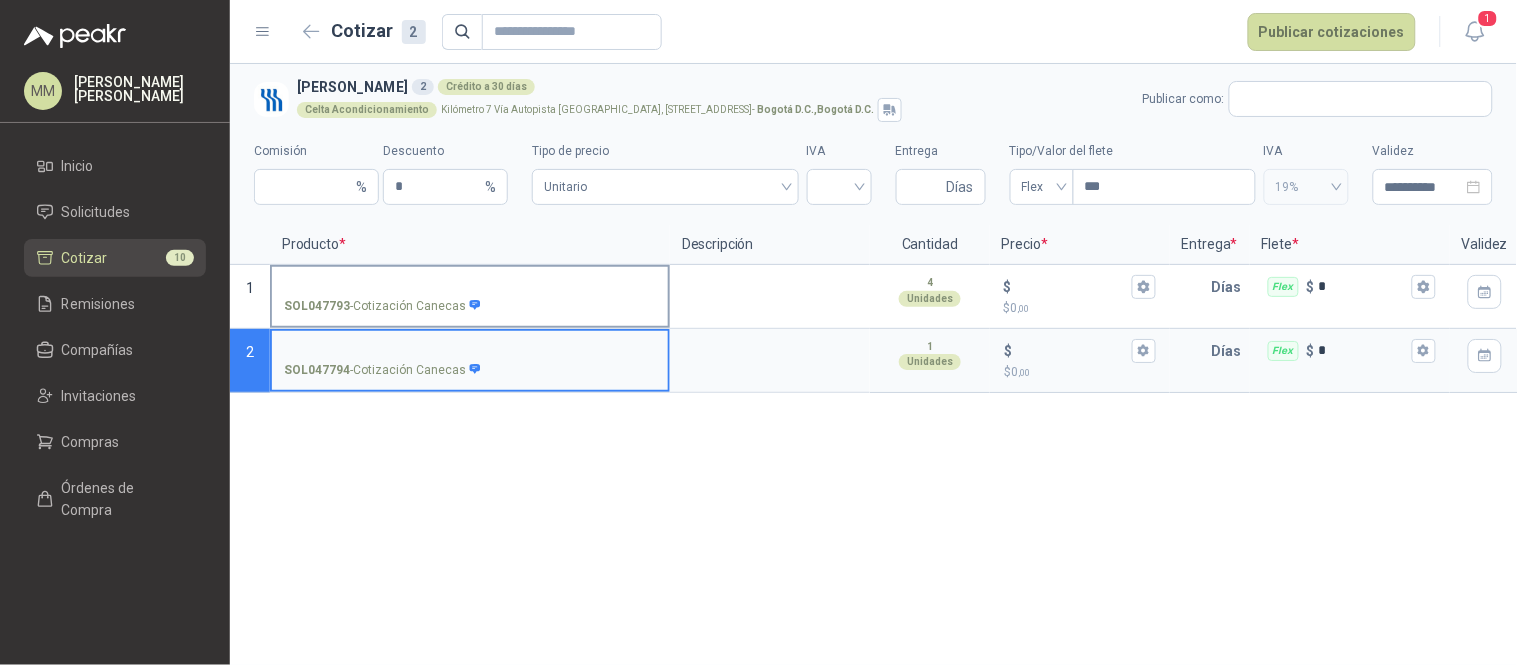 click on "SOL047793  -  Cotización Canecas" at bounding box center [470, 287] 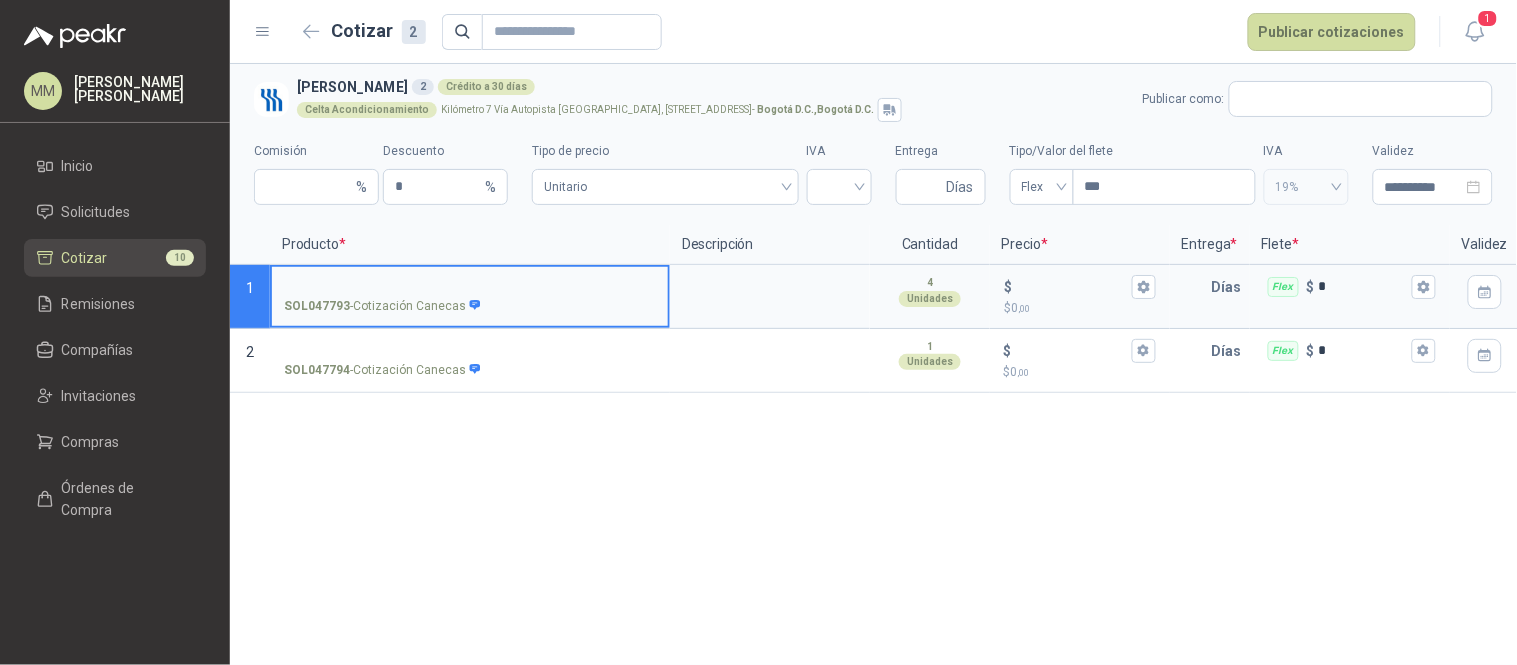 paste on "**********" 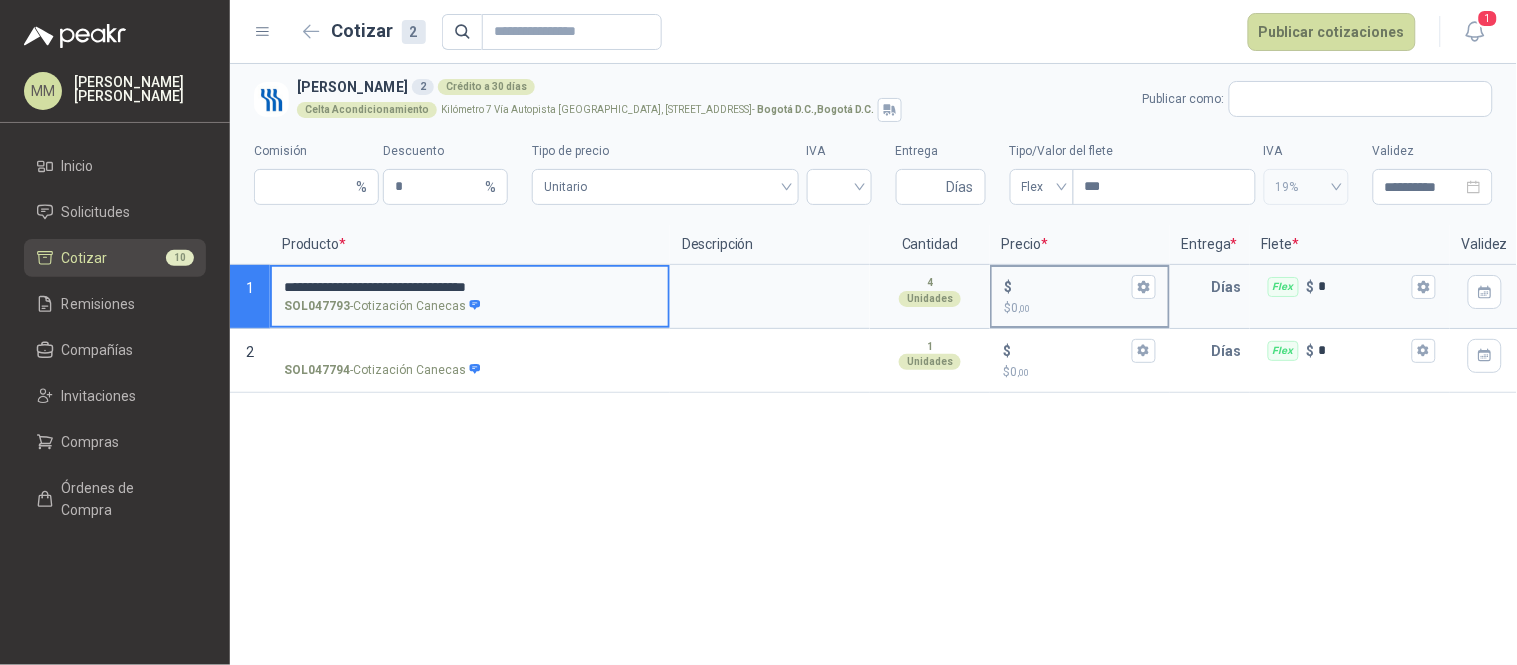 type on "**********" 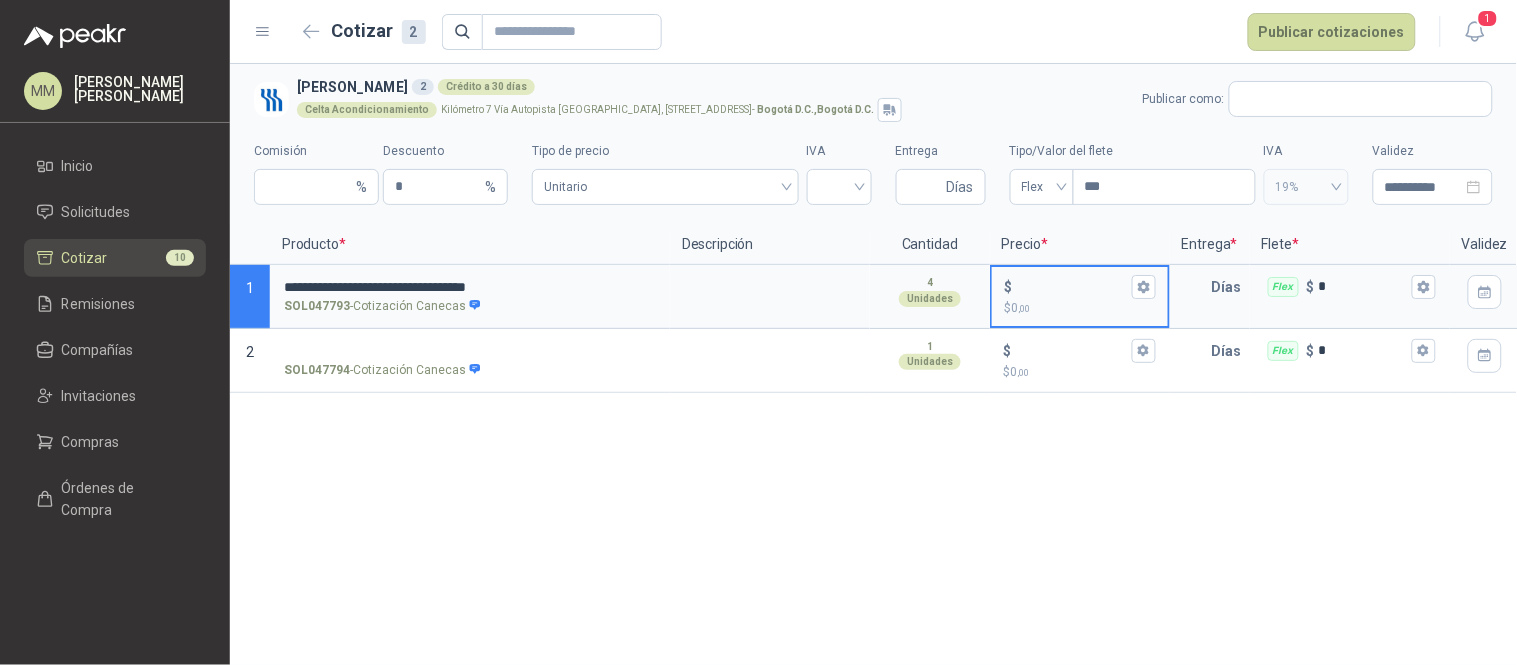 click on "$ $  0 ,00" at bounding box center [1072, 286] 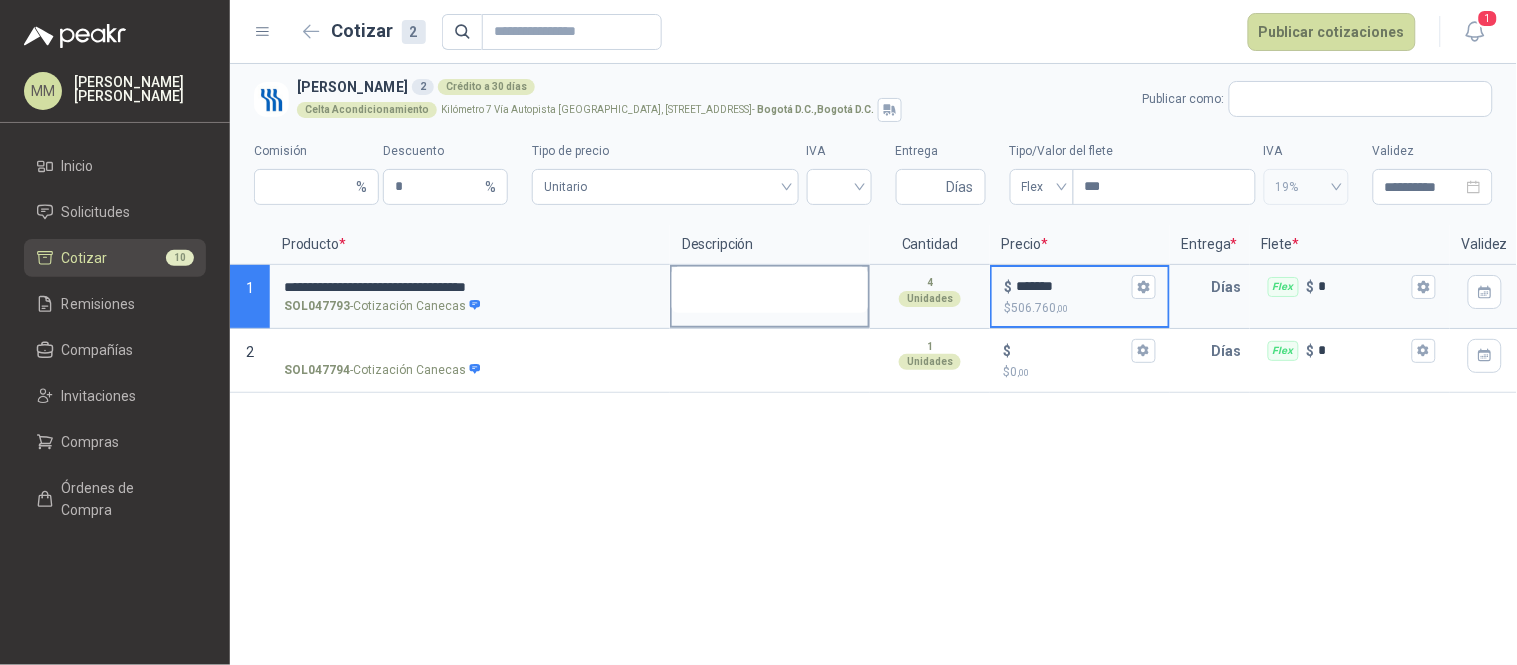 type on "*******" 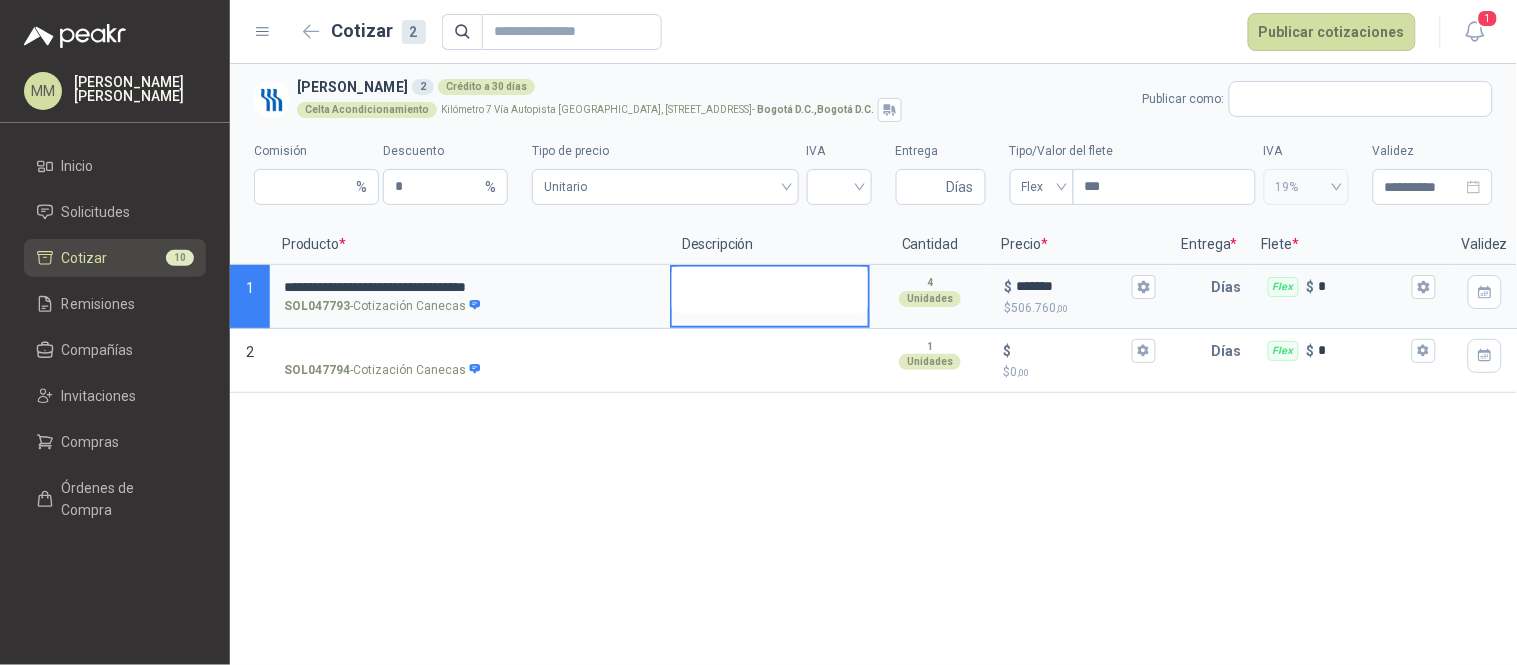 paste on "**********" 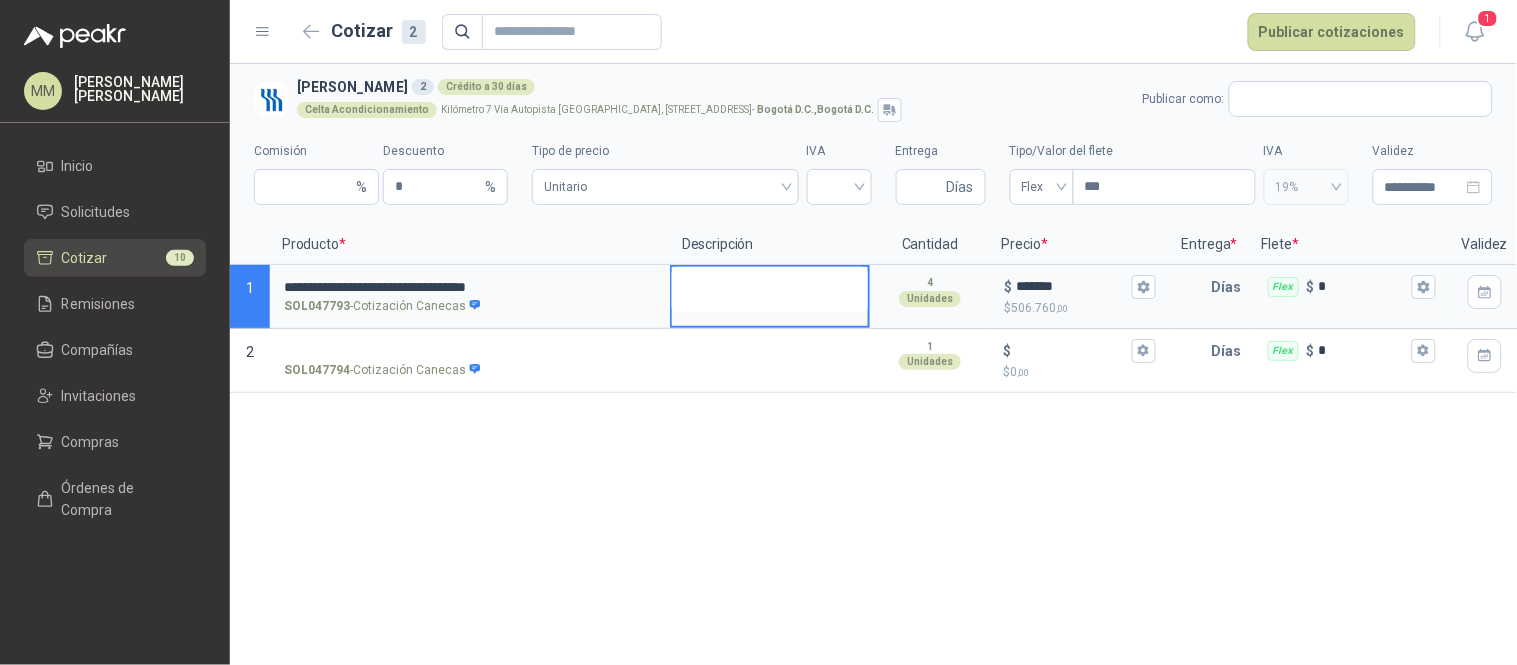 type 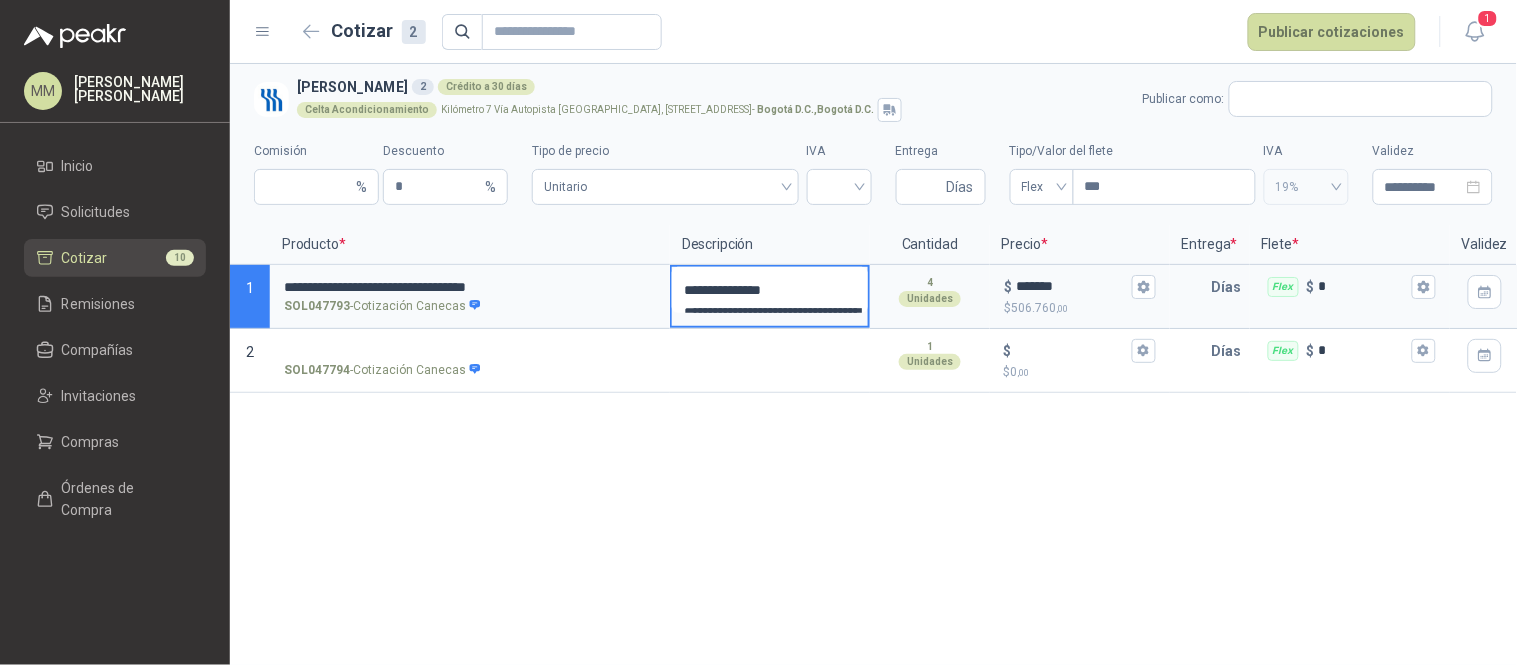 type 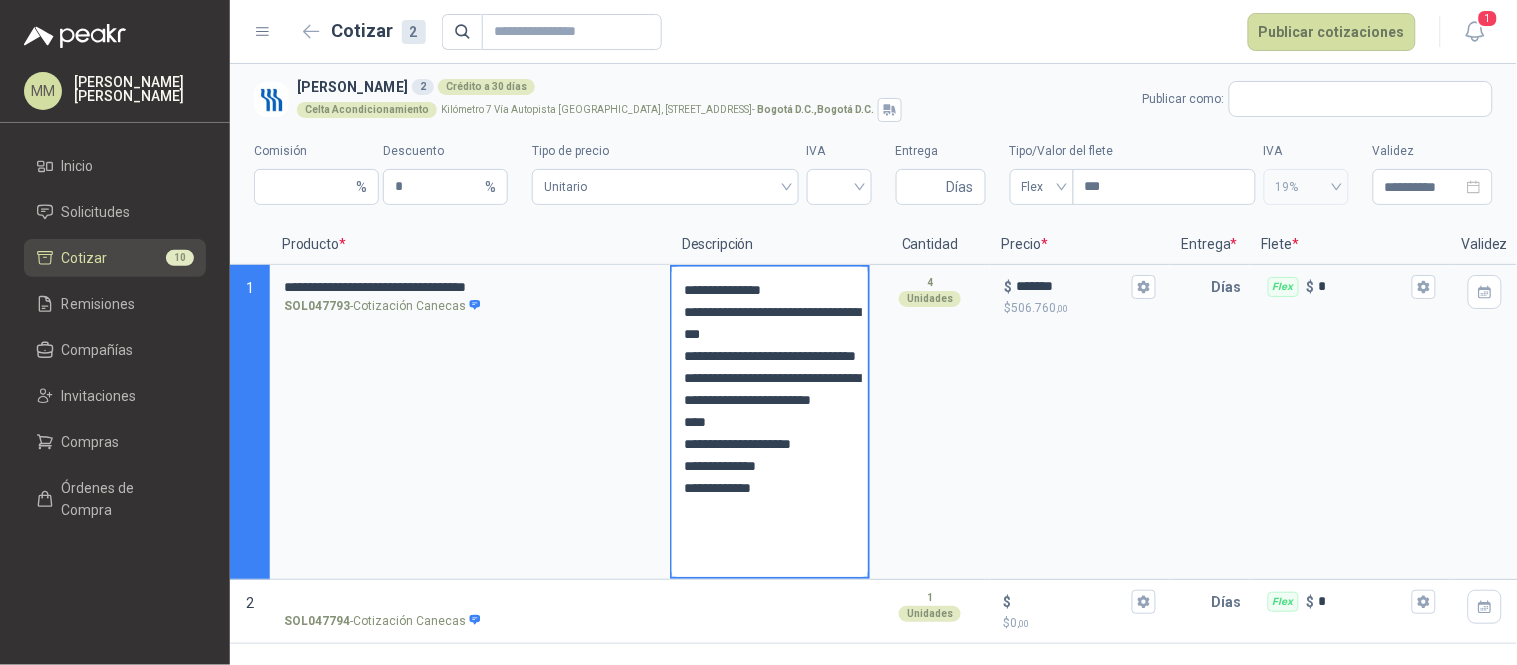 type on "**********" 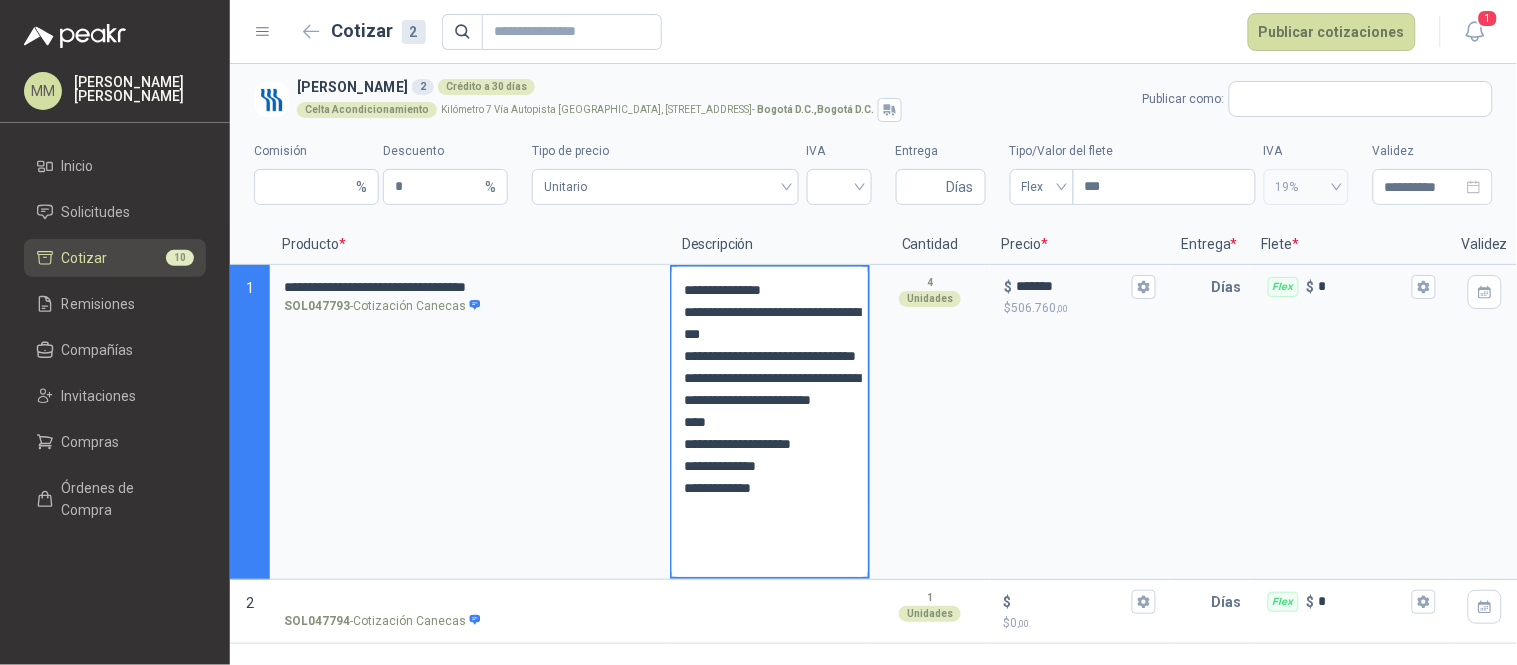scroll, scrollTop: 0, scrollLeft: 107, axis: horizontal 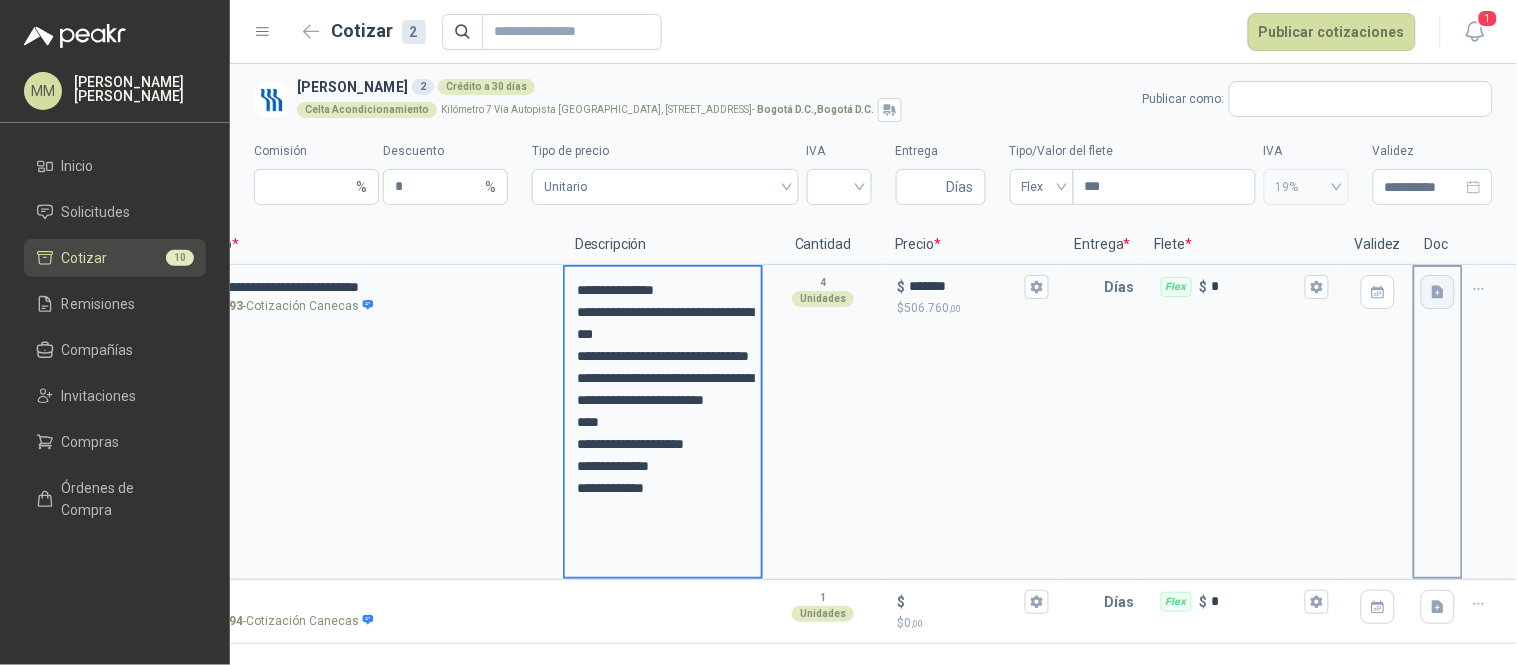 click 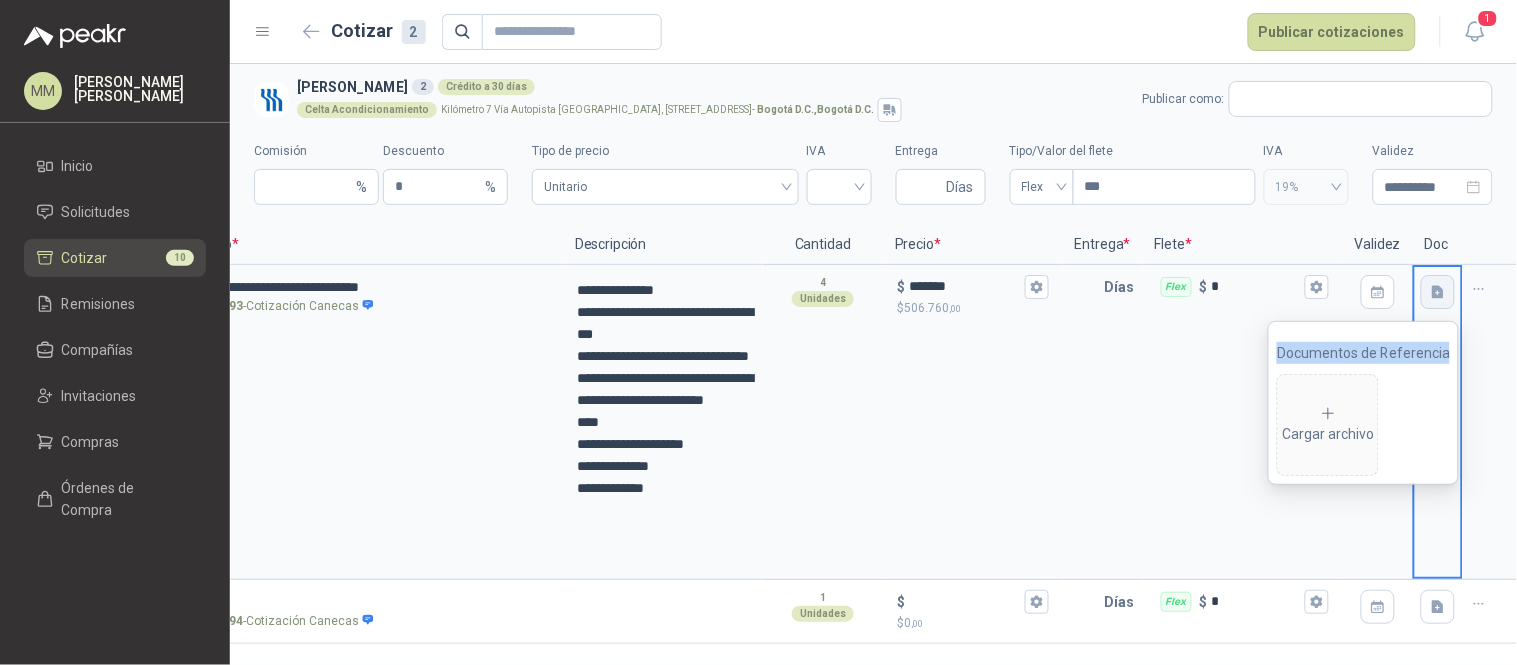 type 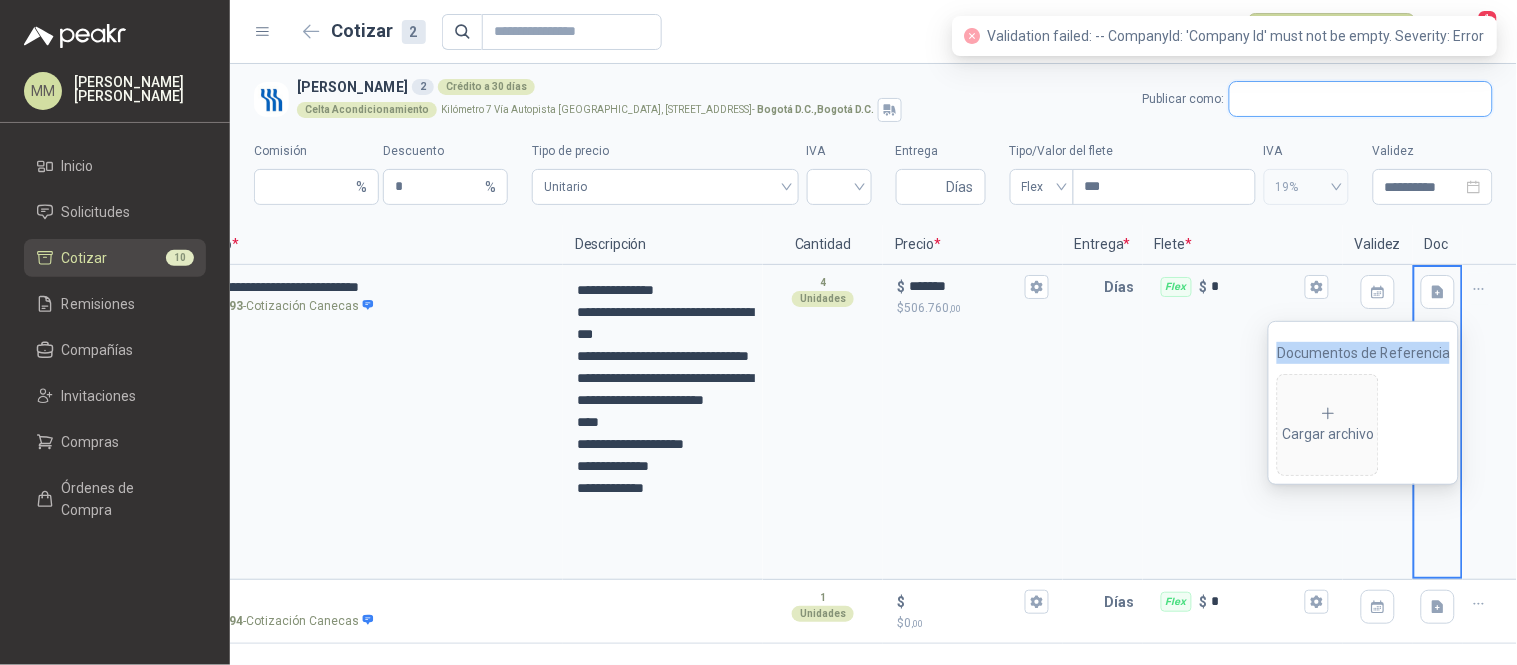 click at bounding box center (1361, 99) 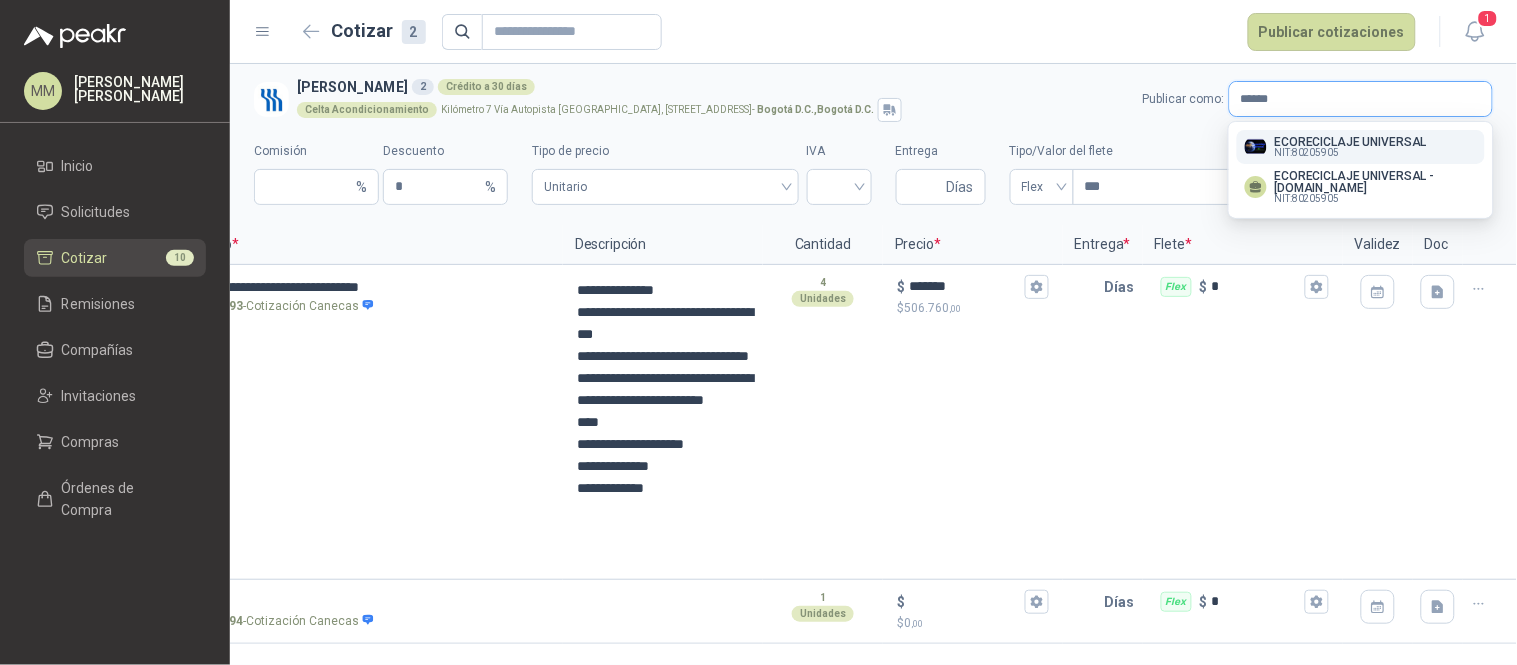 type on "******" 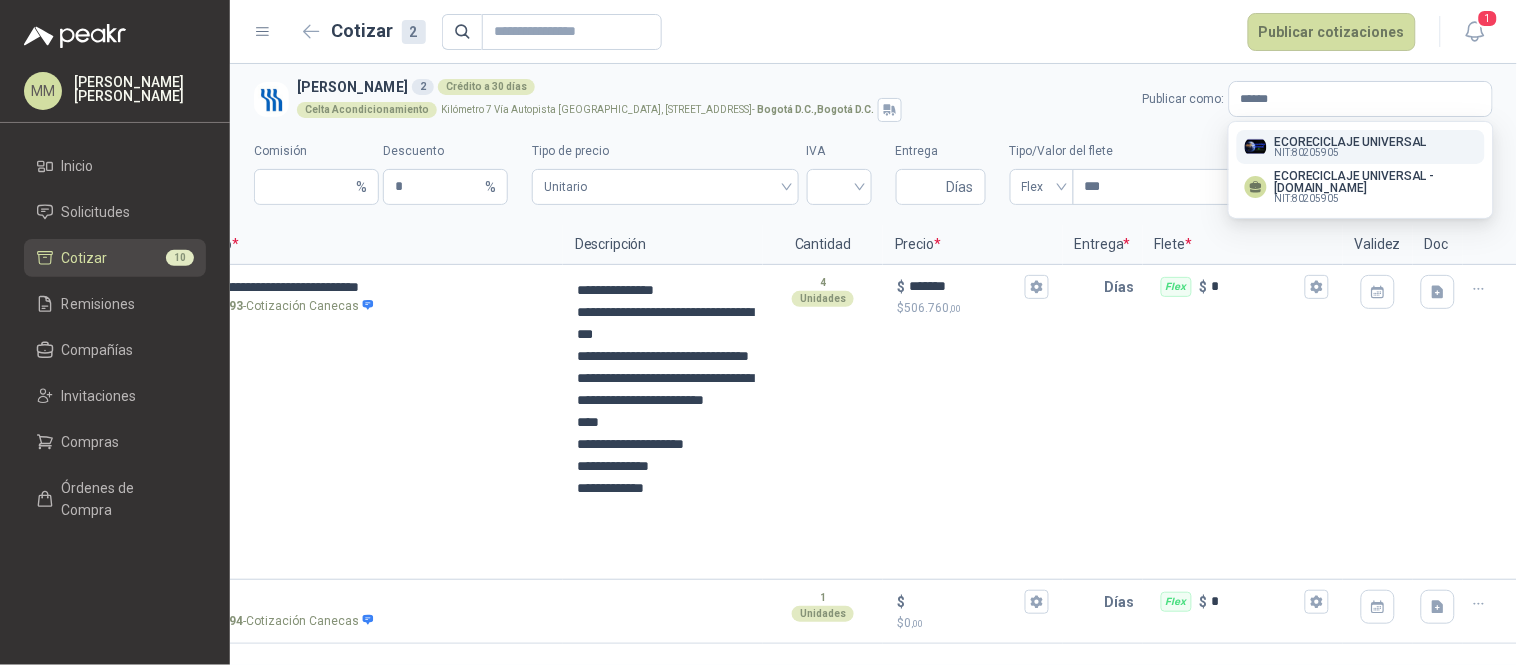 click on "NIT :  80205905" at bounding box center (1307, 153) 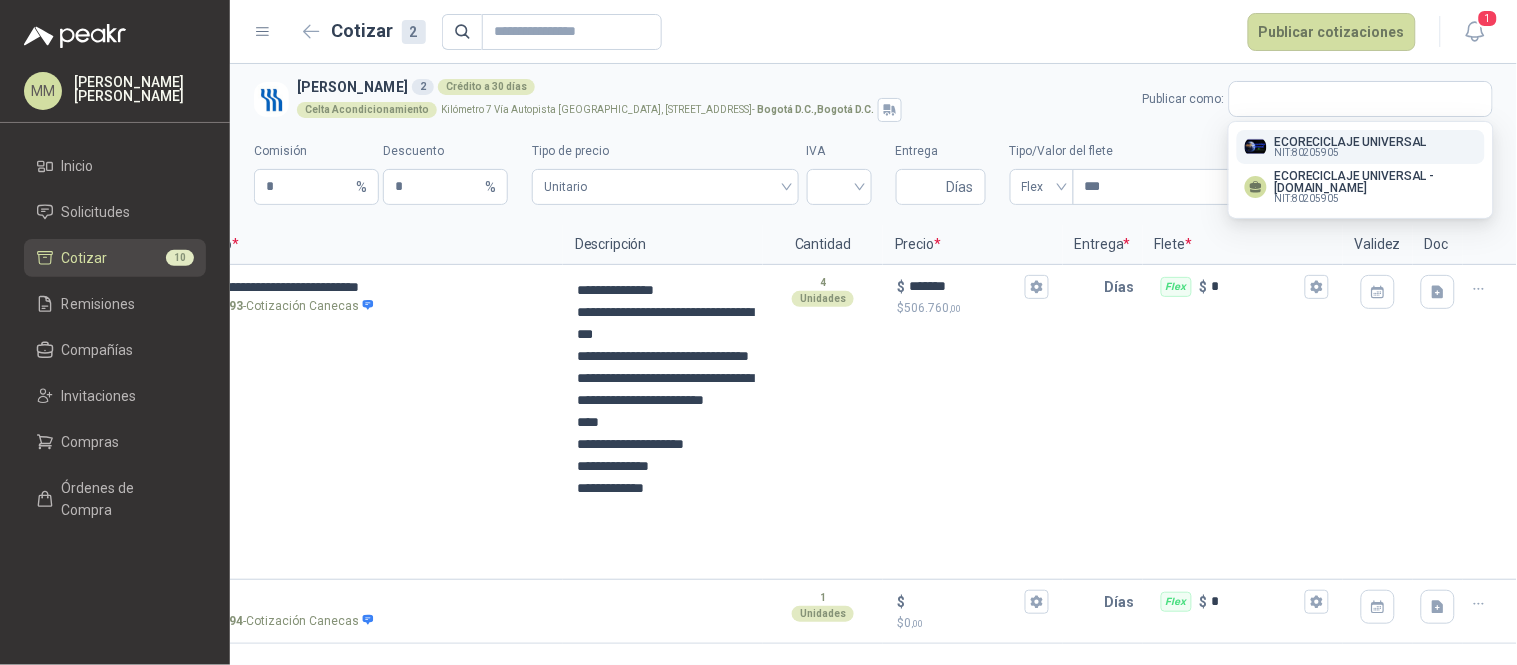 type 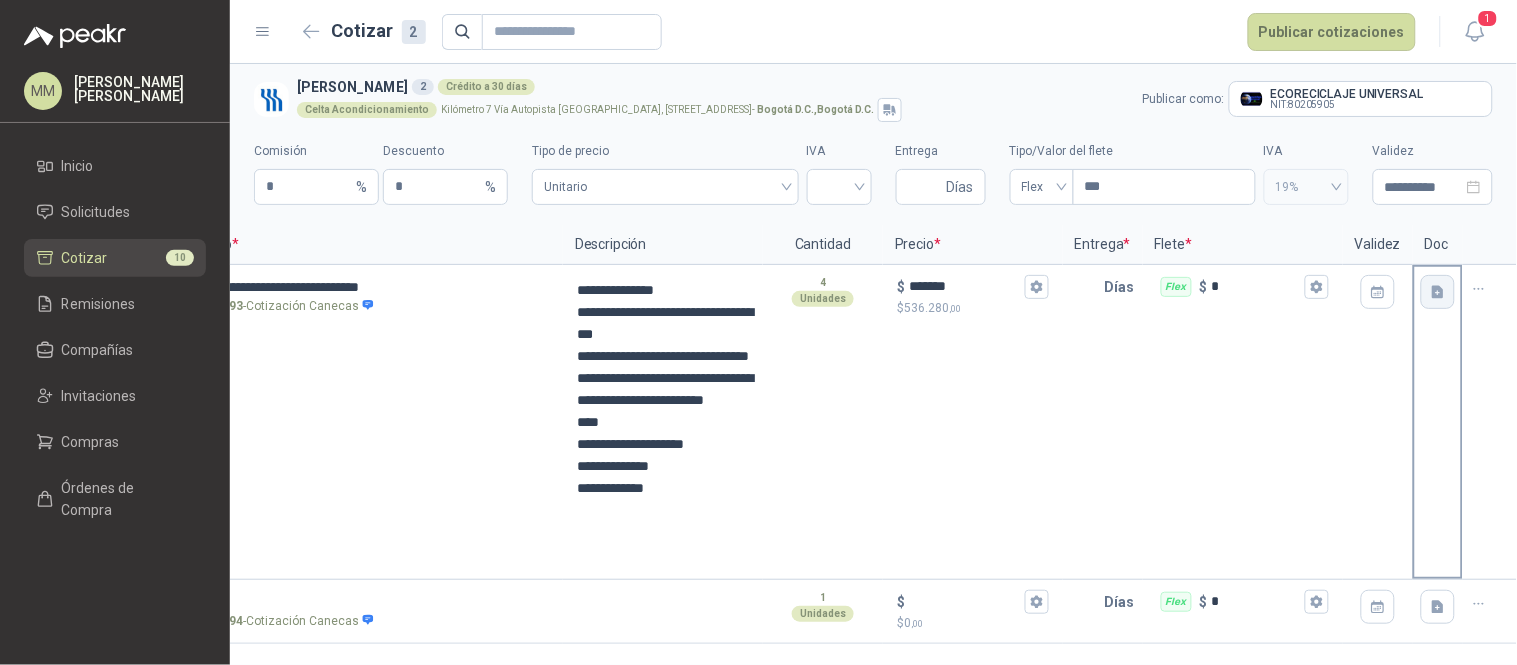 click 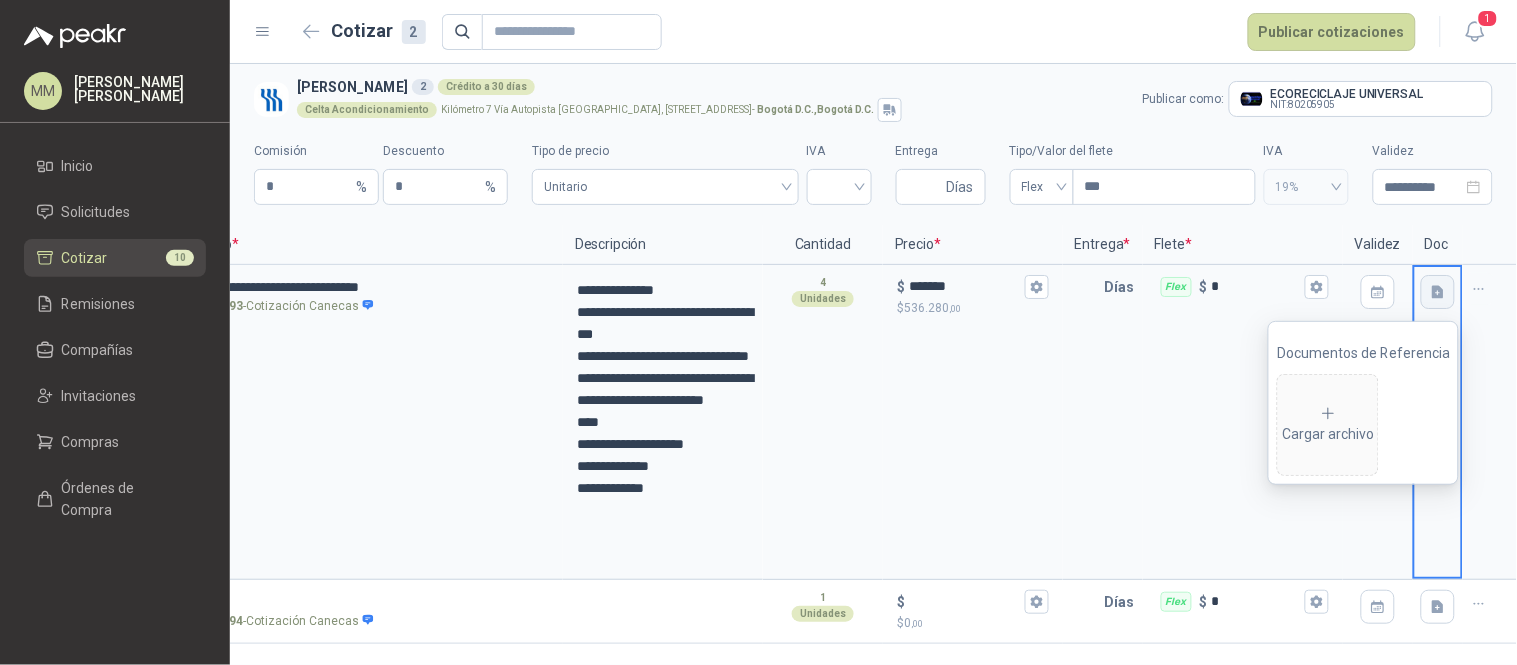 type 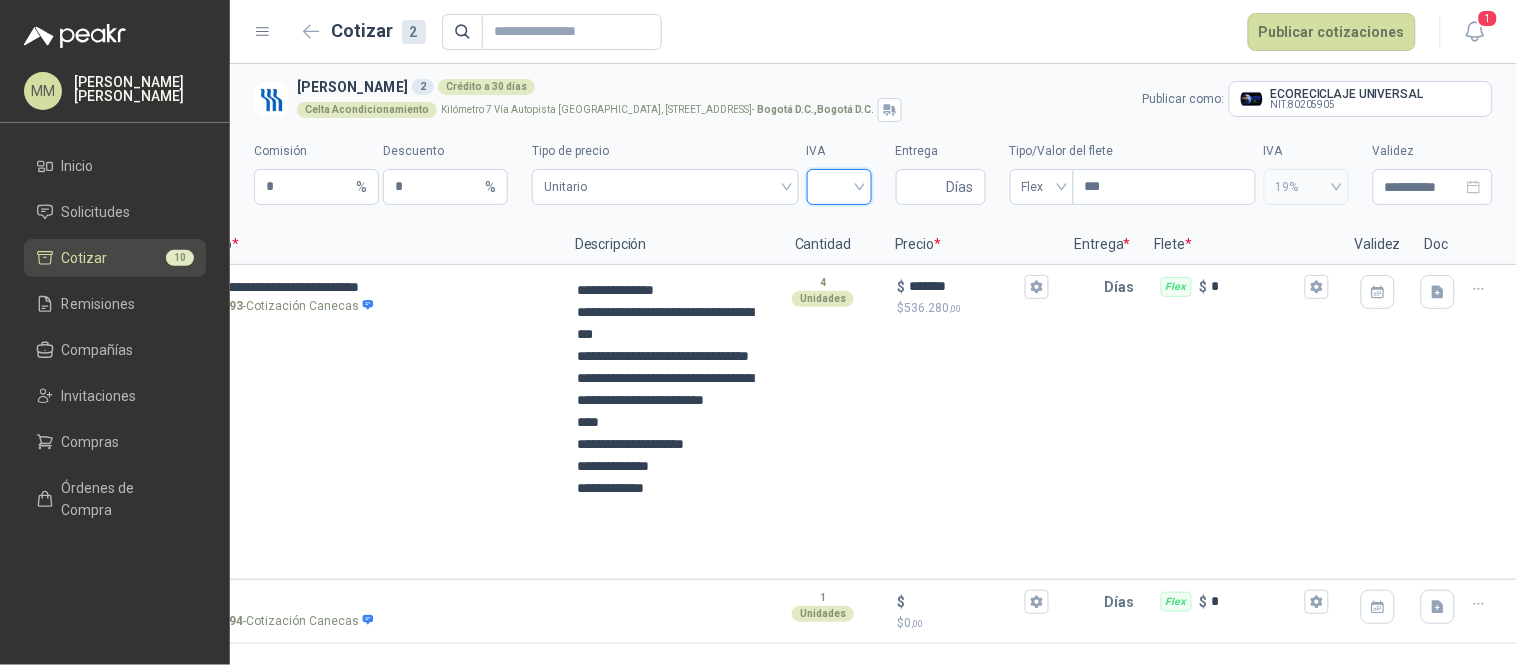 click at bounding box center (839, 185) 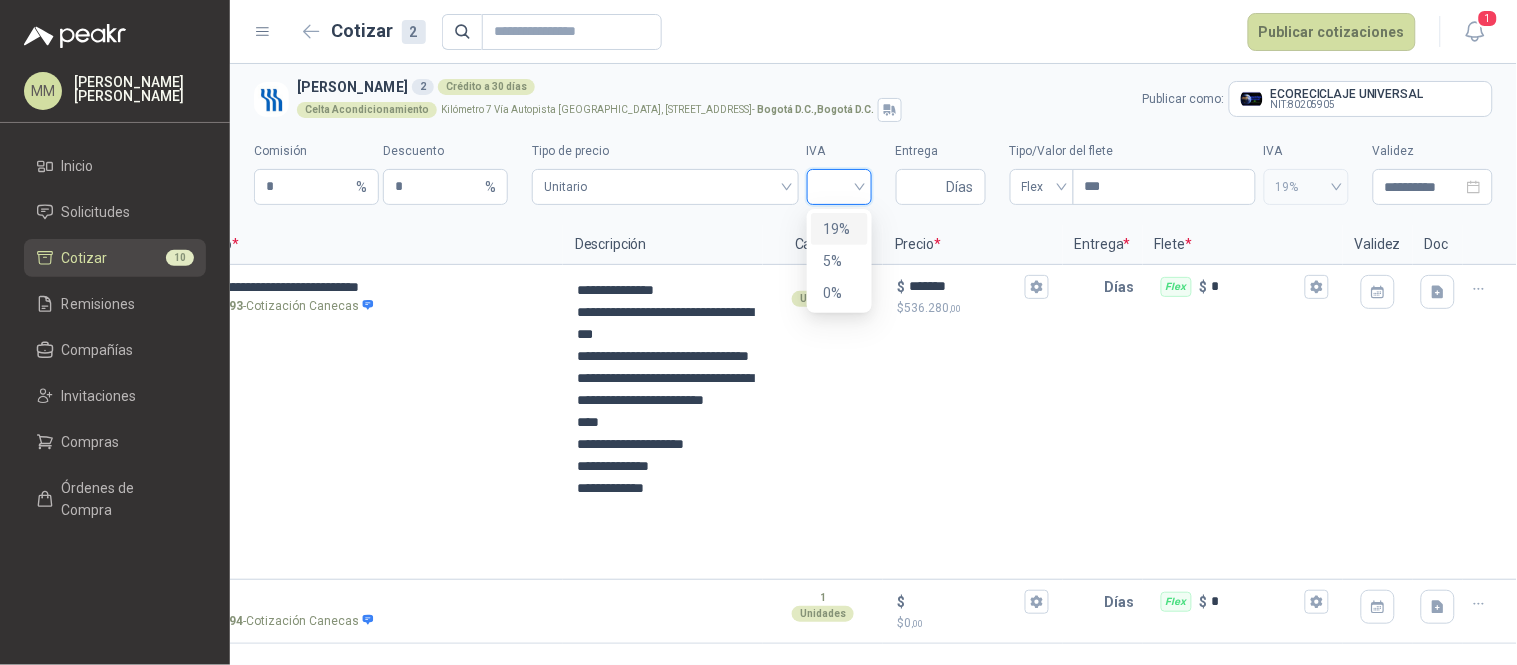click on "19%" at bounding box center [839, 229] 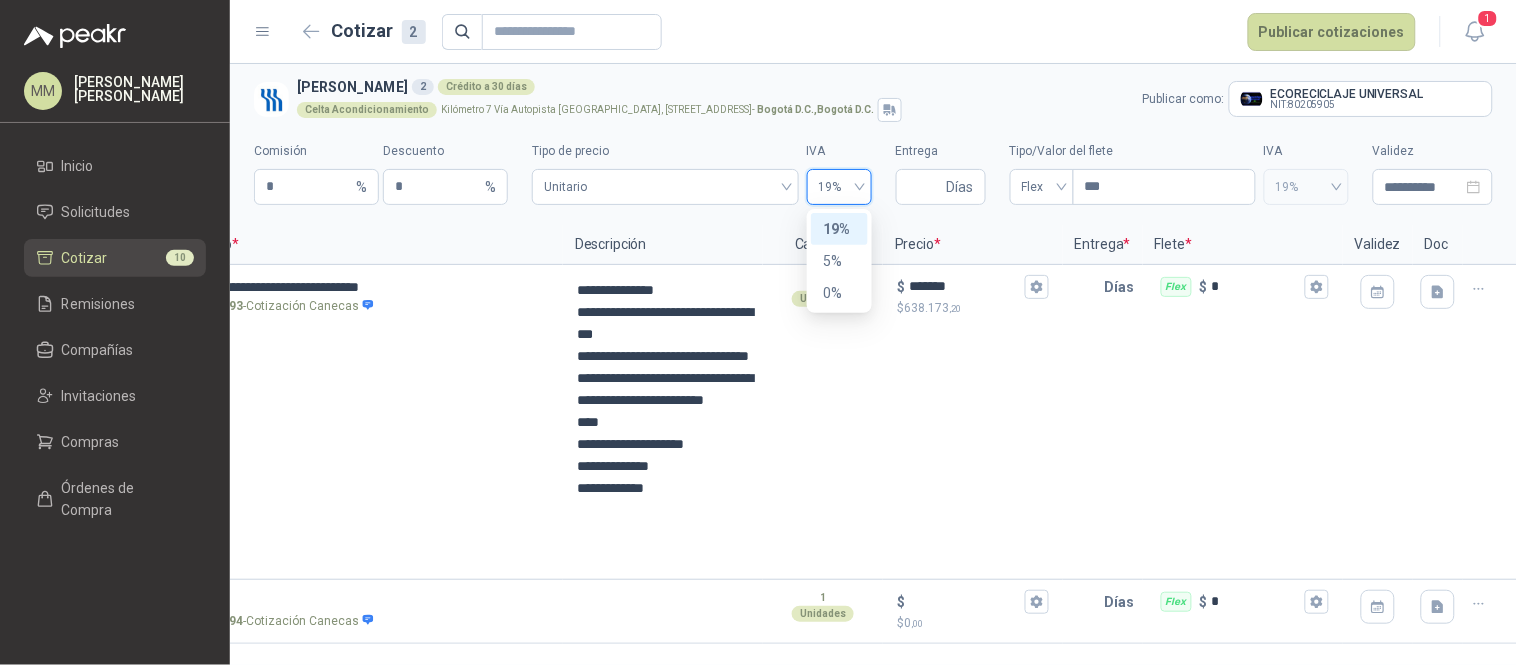 type 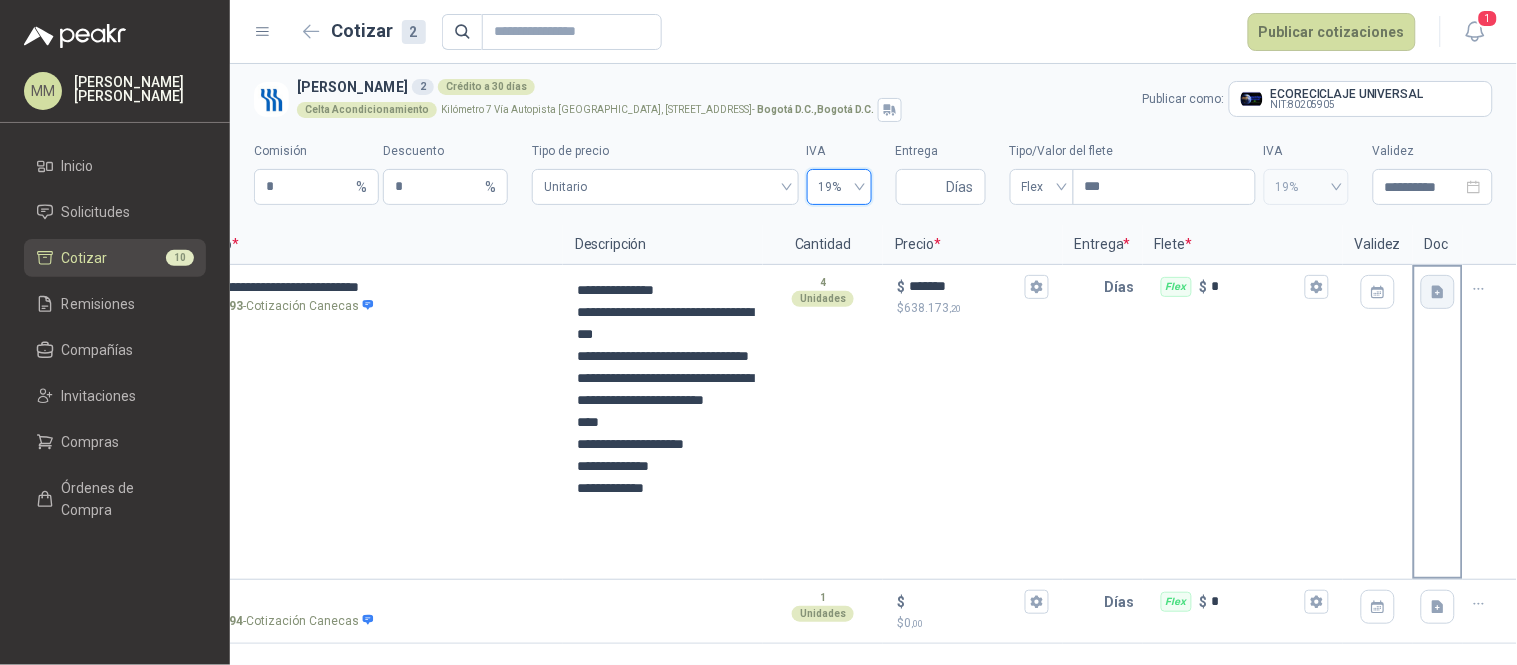 click at bounding box center (1438, 292) 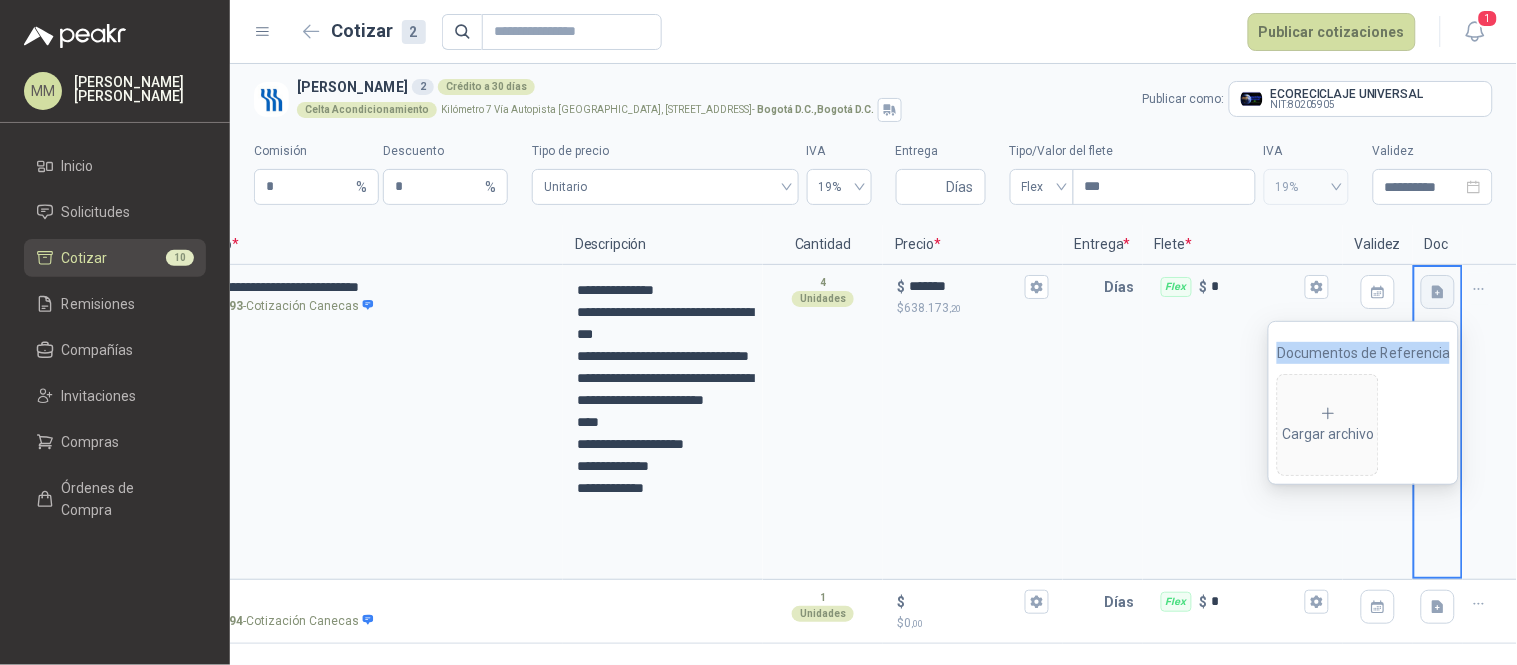 type 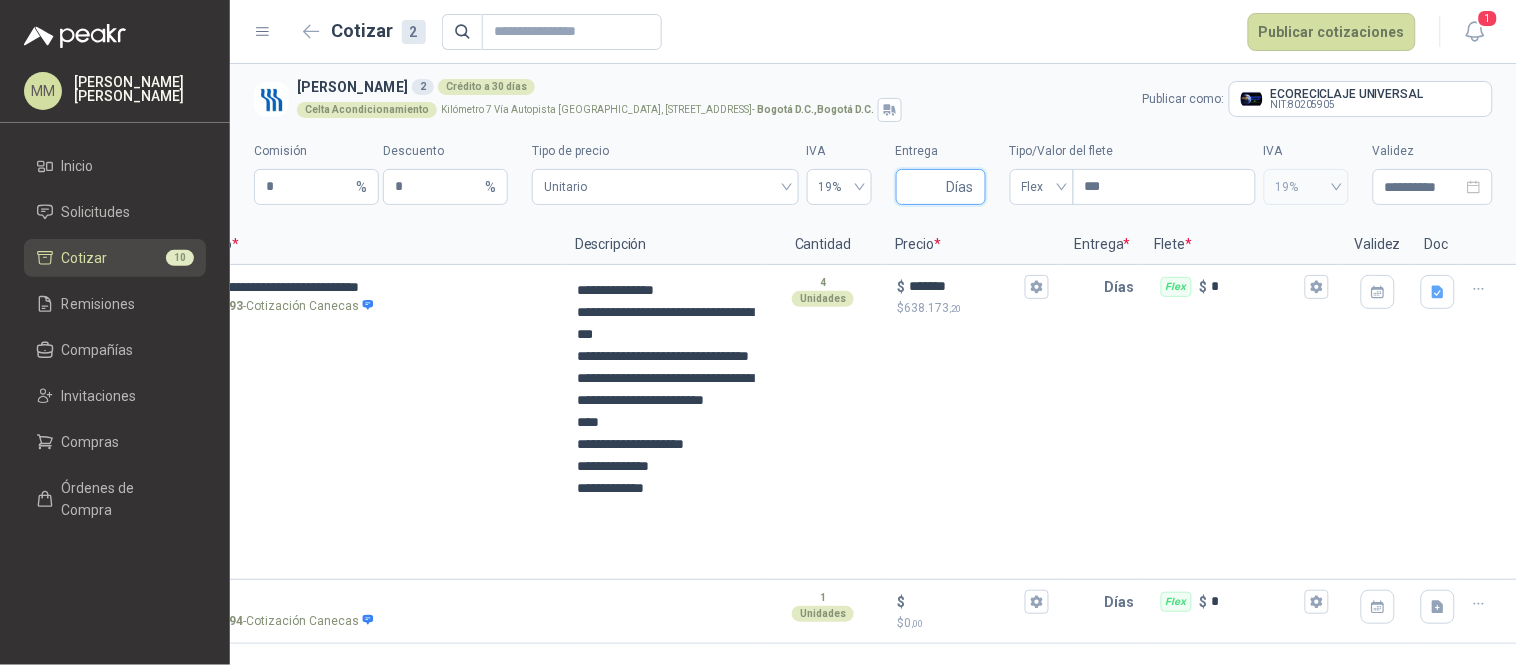 click on "Entrega" at bounding box center (925, 187) 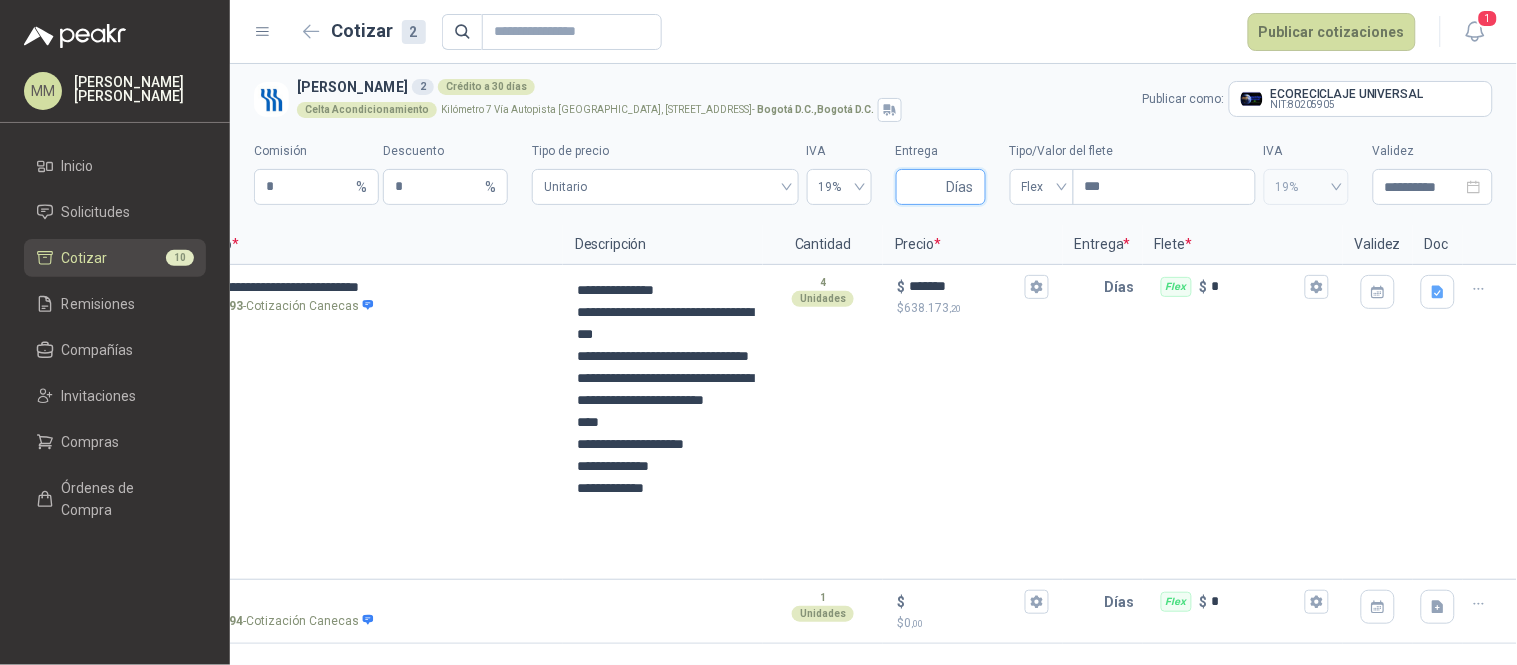 type on "*" 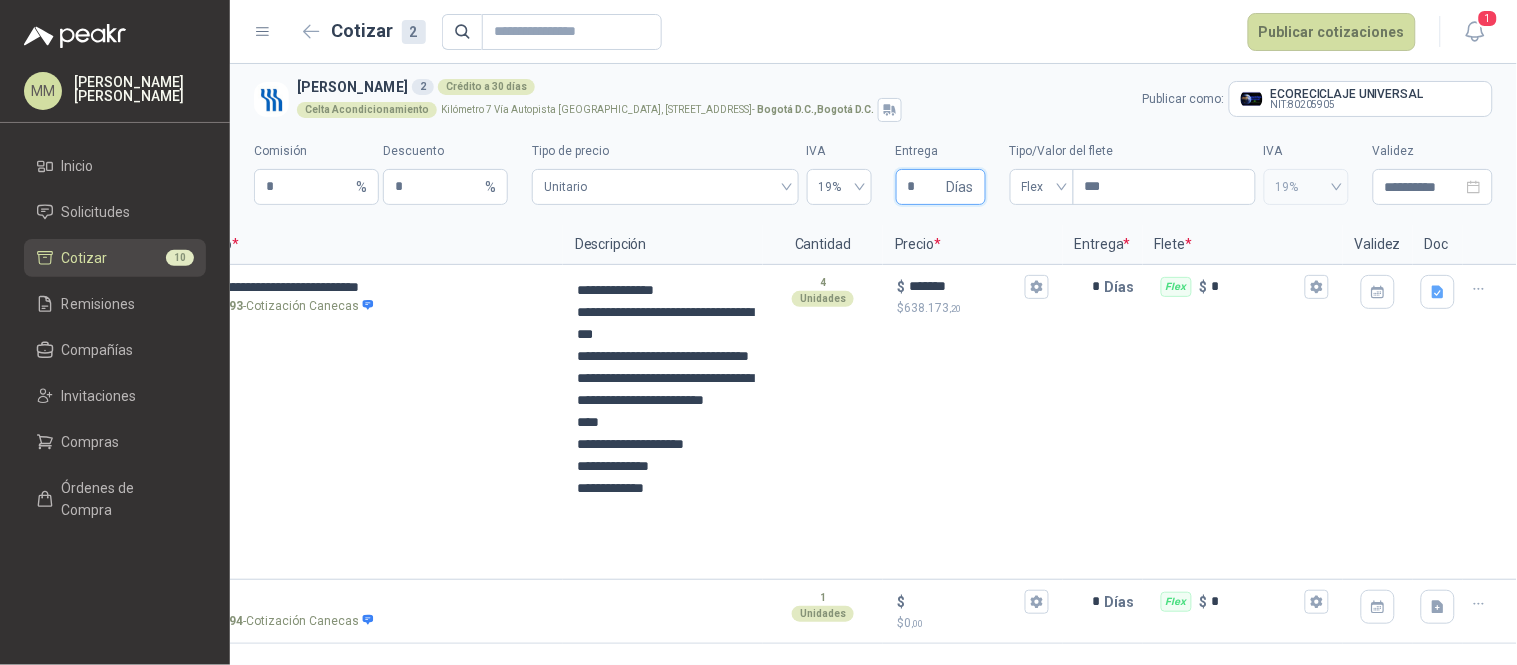 type 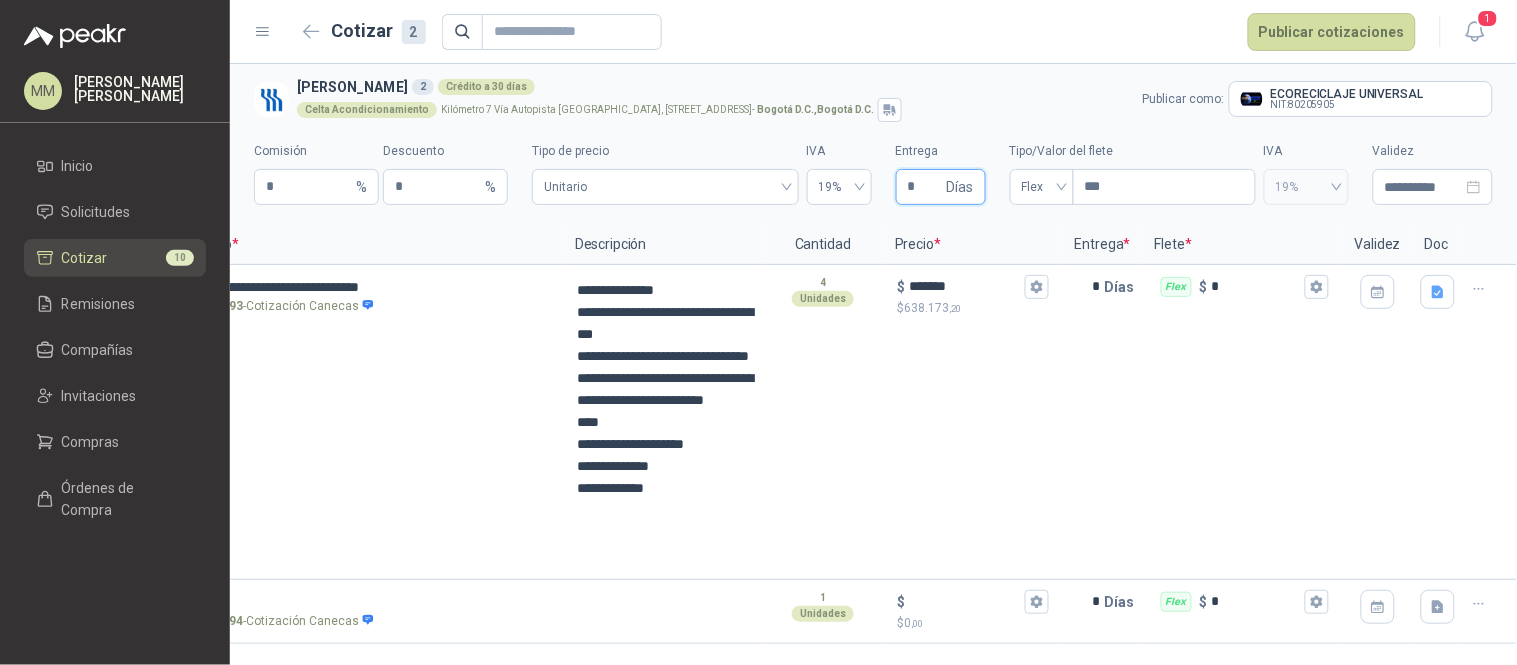 type on "*" 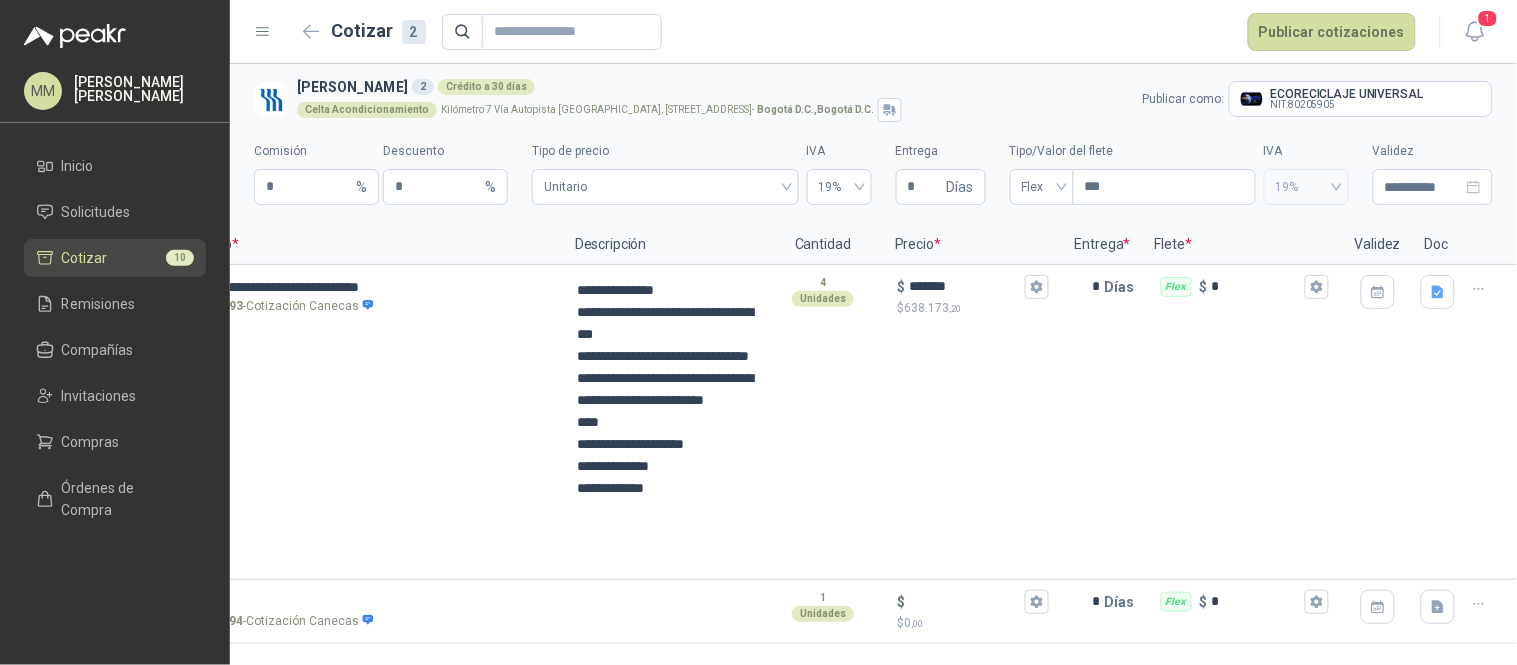 click on "Kilómetro 7 Vía Autopista Medellín, Bodega 22  -   Bogotá D.C. ,  Bogotá D.C." at bounding box center (657, 110) 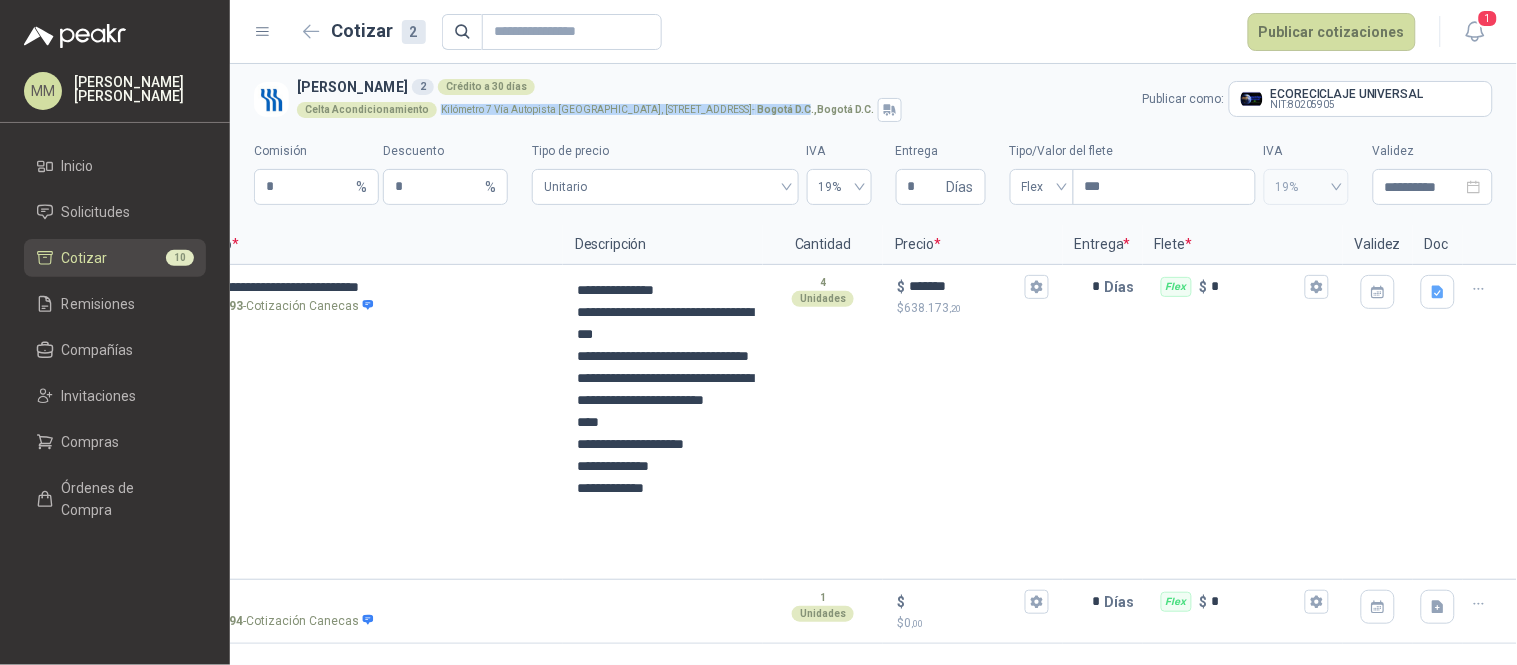 drag, startPoint x: 463, startPoint y: 105, endPoint x: 688, endPoint y: 110, distance: 225.05554 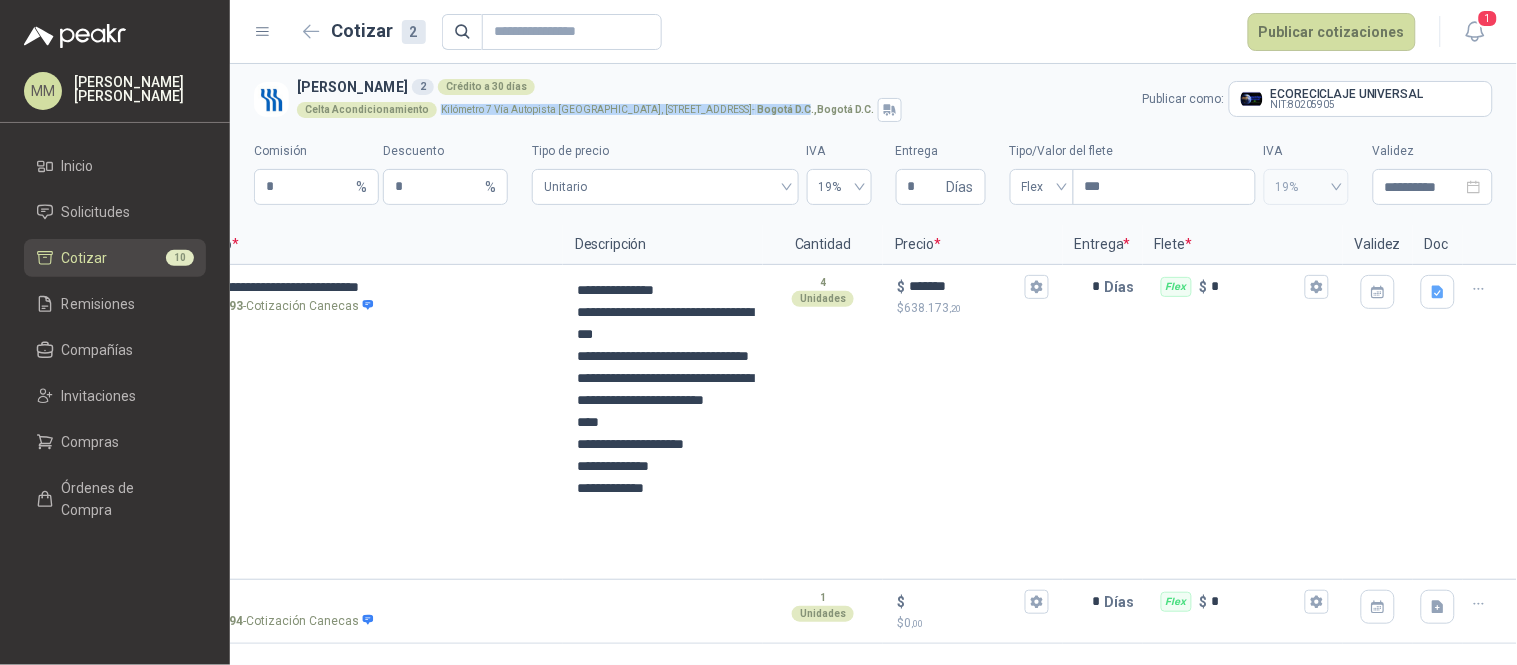click on "Kilómetro 7 Vía Autopista Medellín, Bodega 22  -   Bogotá D.C. ,  Bogotá D.C." at bounding box center [657, 110] 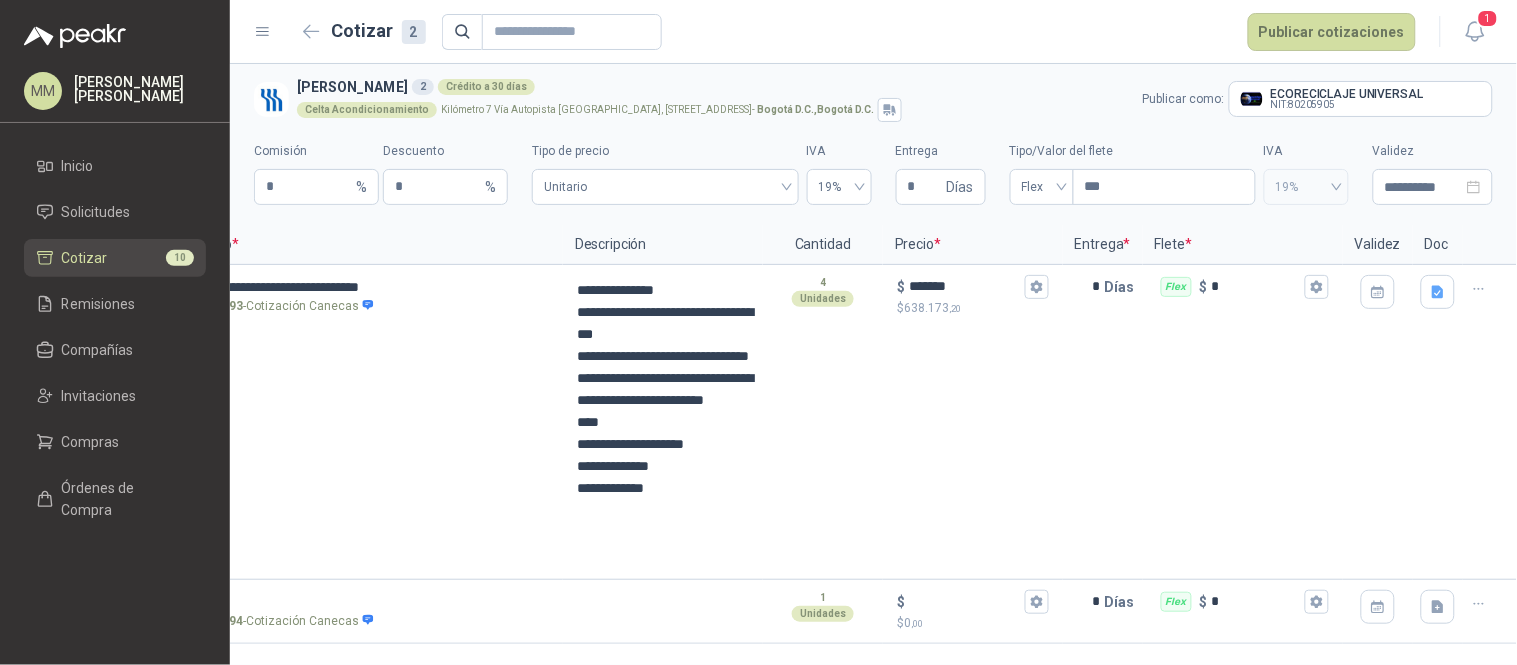 click on "Tipo/Valor del flete" at bounding box center (1133, 151) 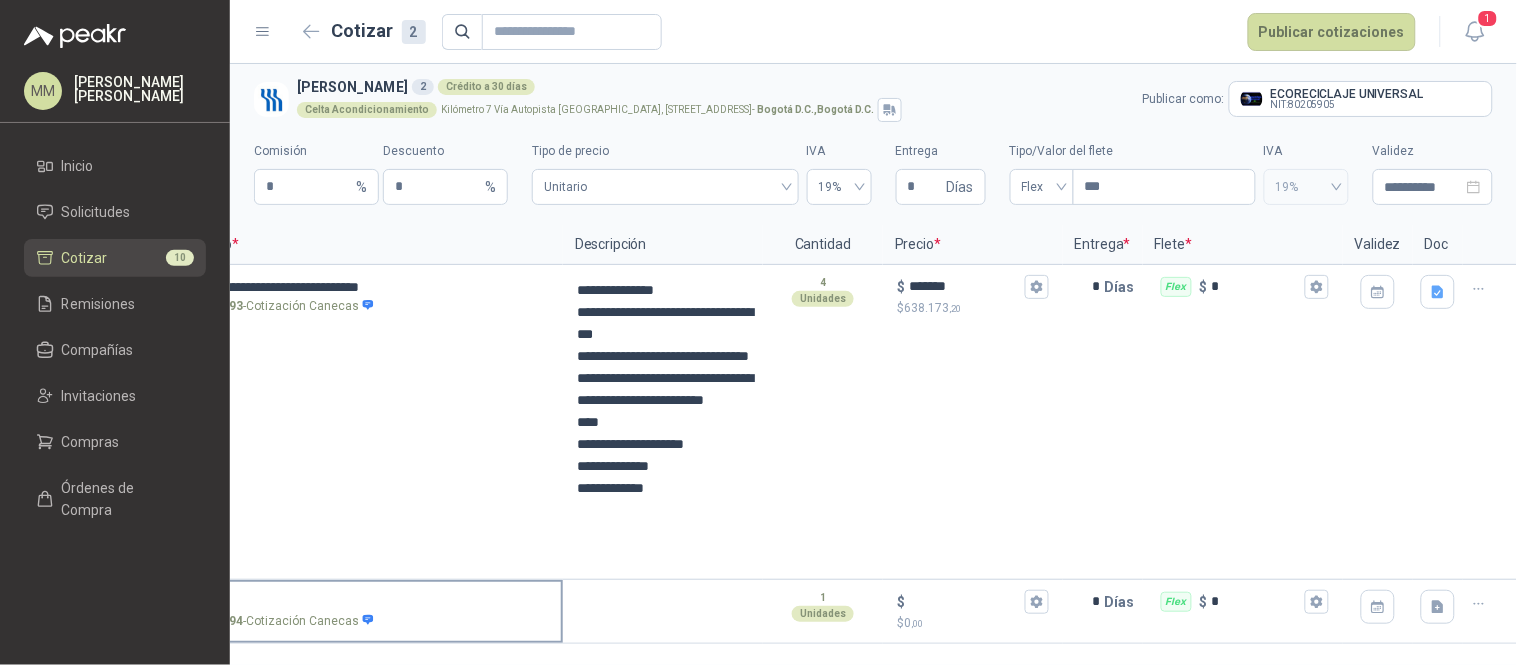 click on "SOL047794  -  Cotización Canecas" at bounding box center [363, 602] 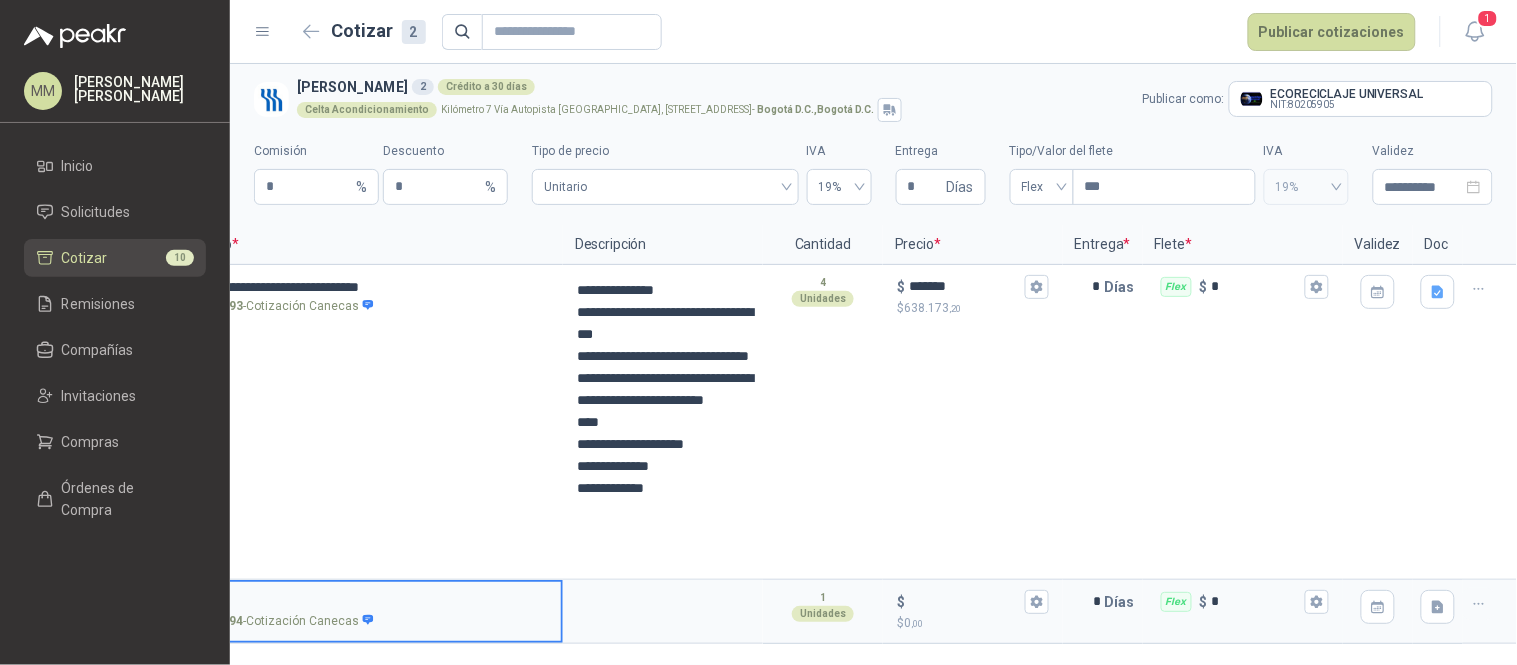 paste on "**********" 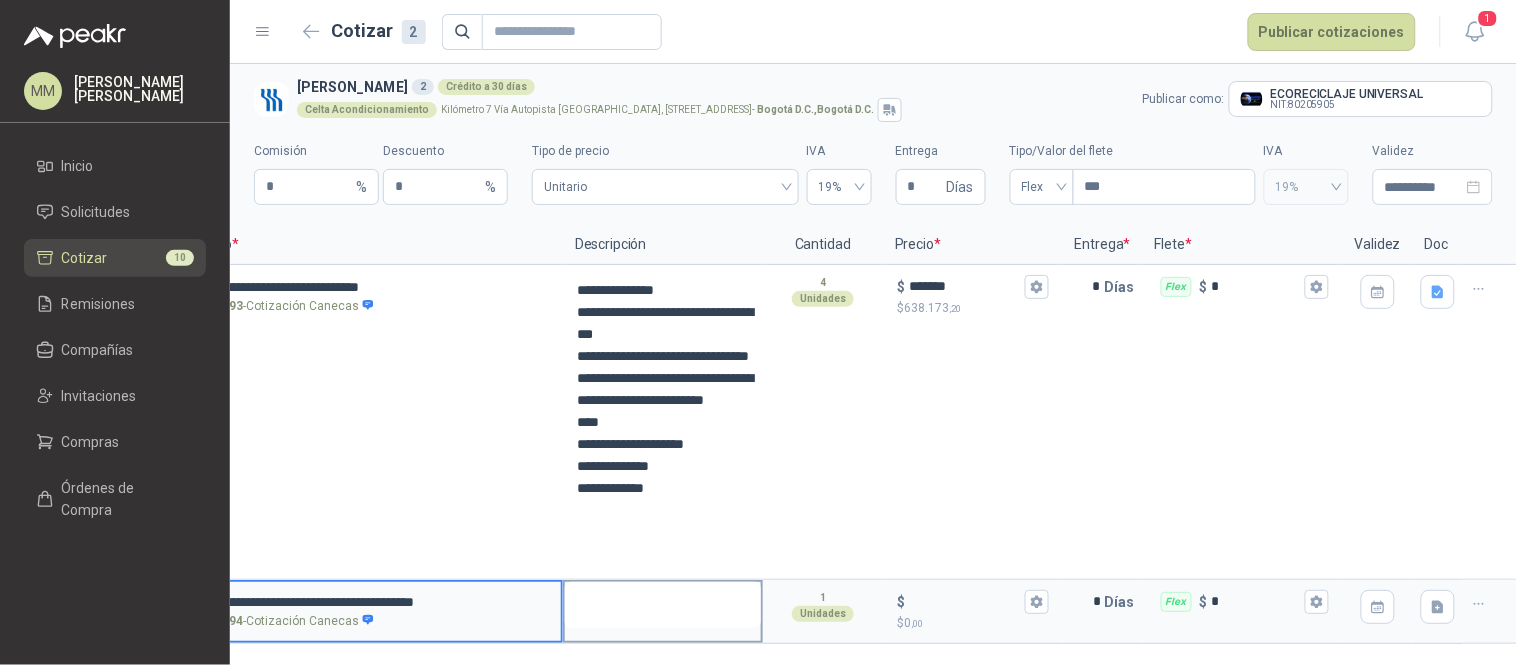 type on "**********" 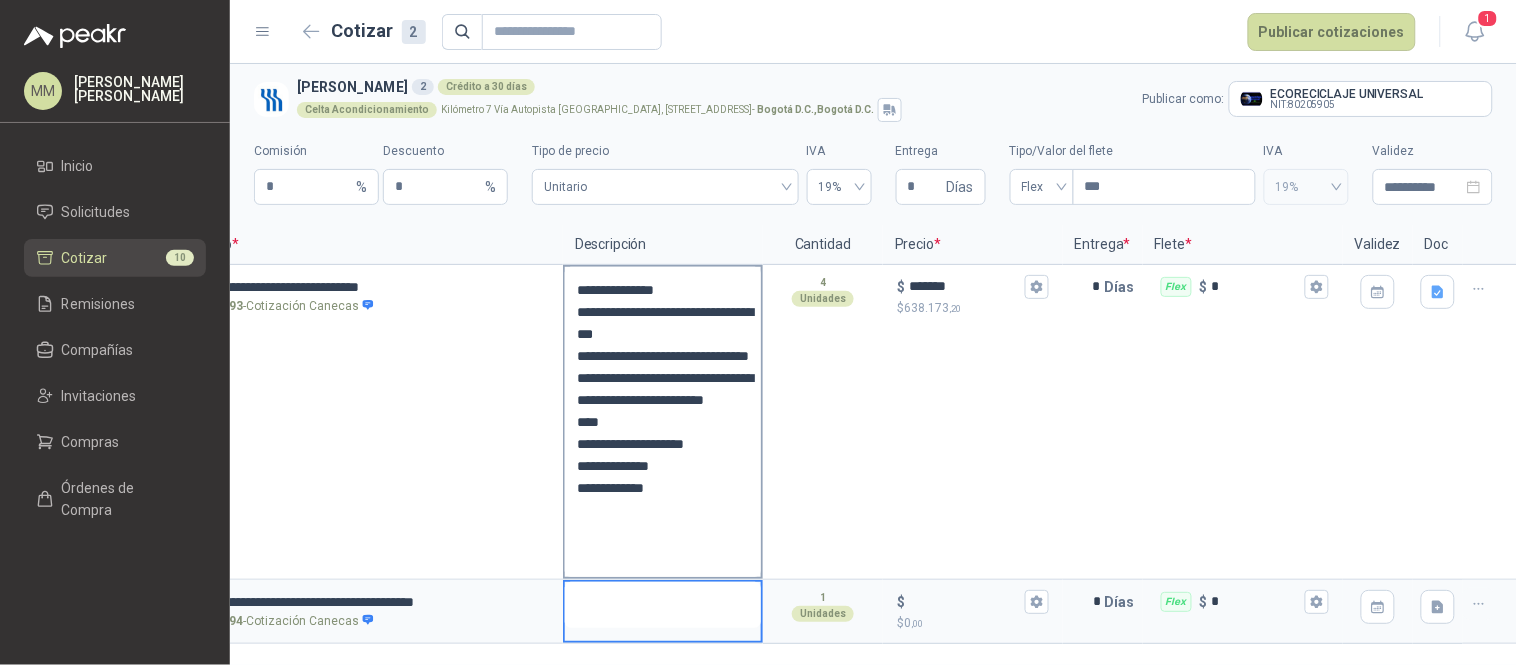 paste on "**********" 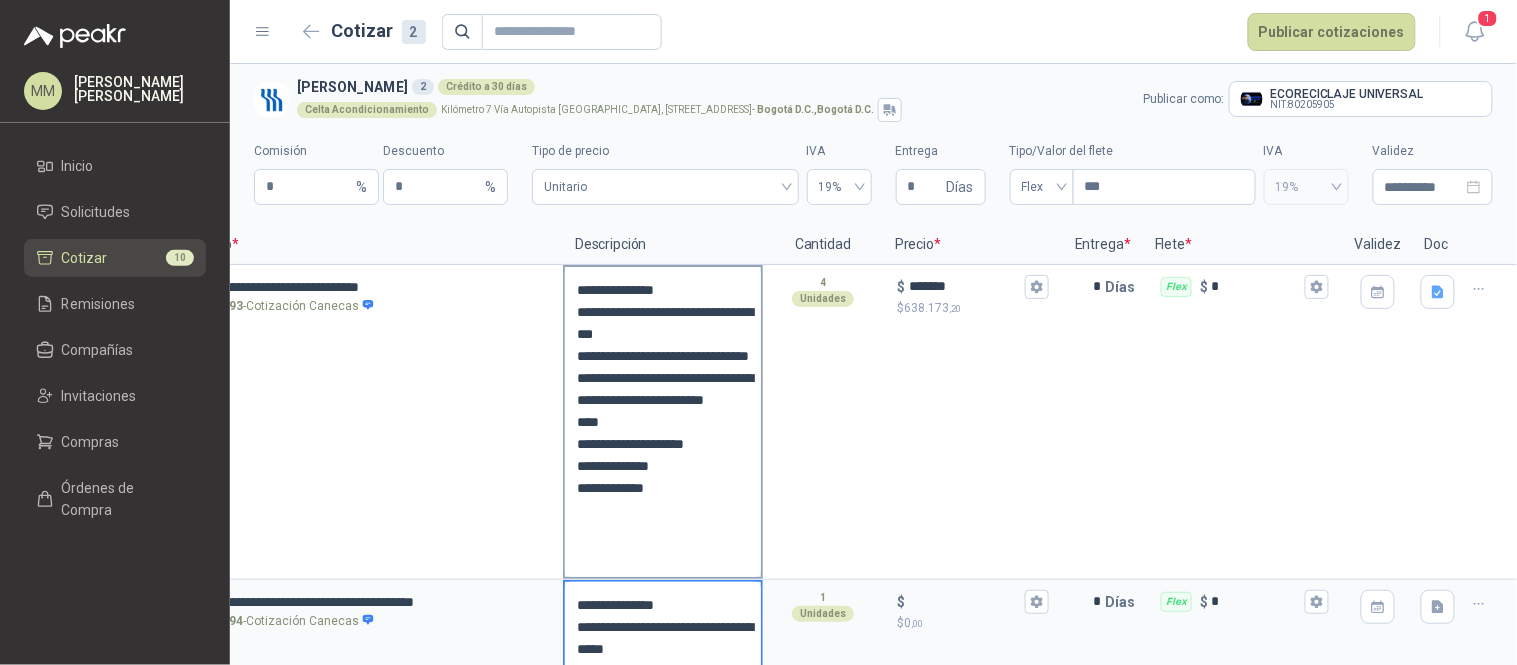type 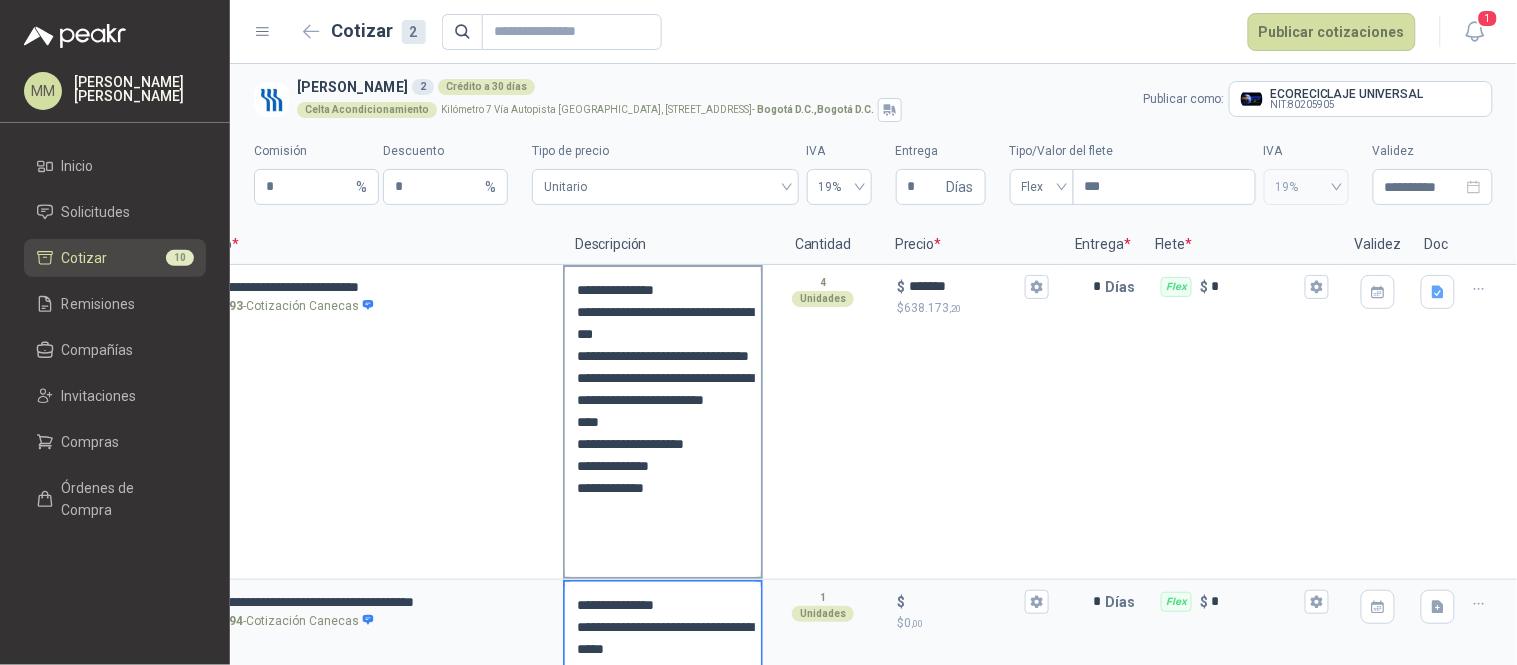 type on "**********" 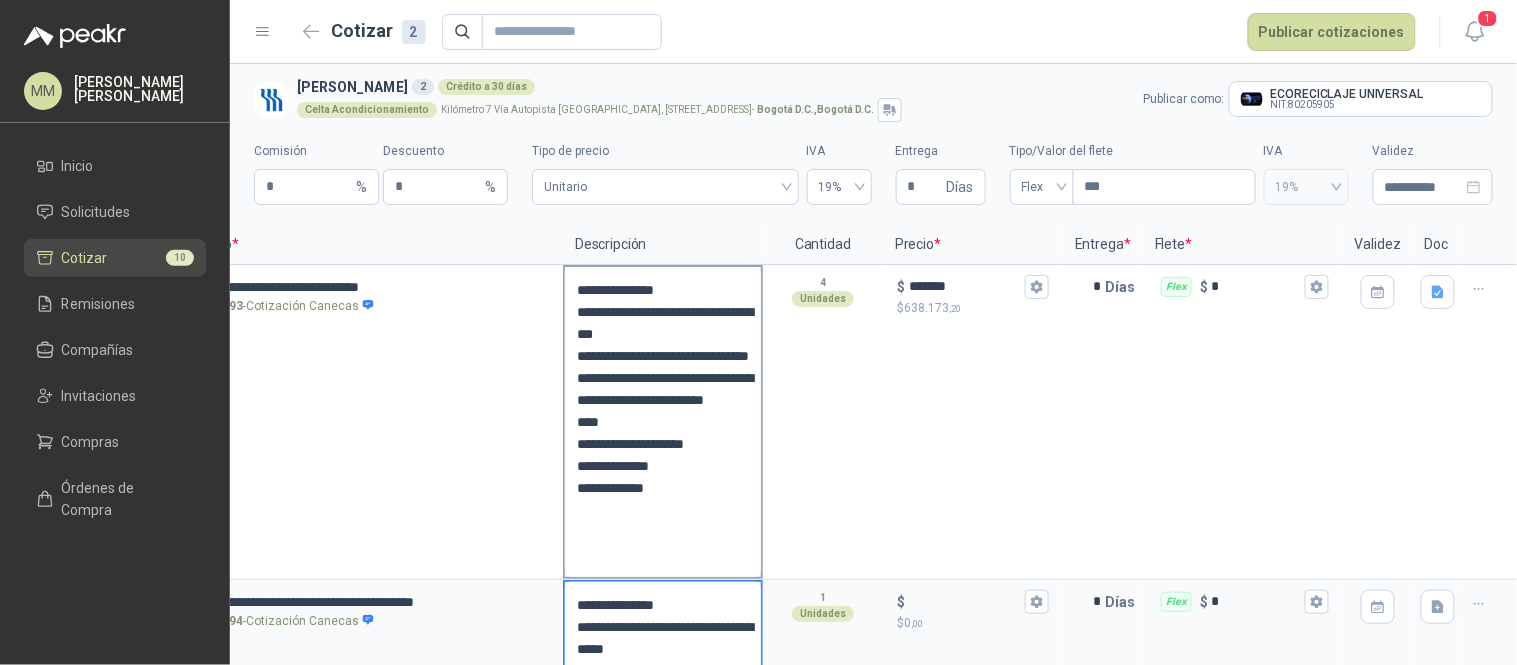 scroll, scrollTop: 190, scrollLeft: 0, axis: vertical 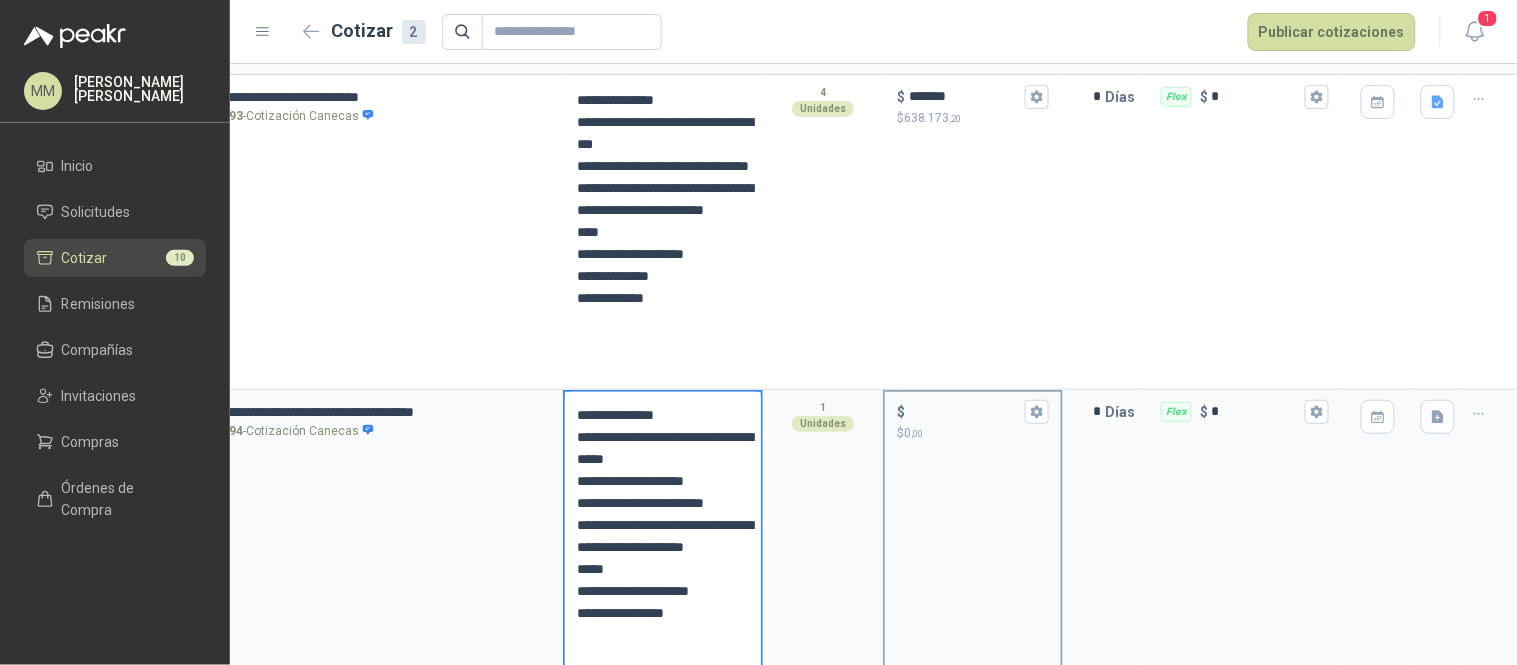 type on "**********" 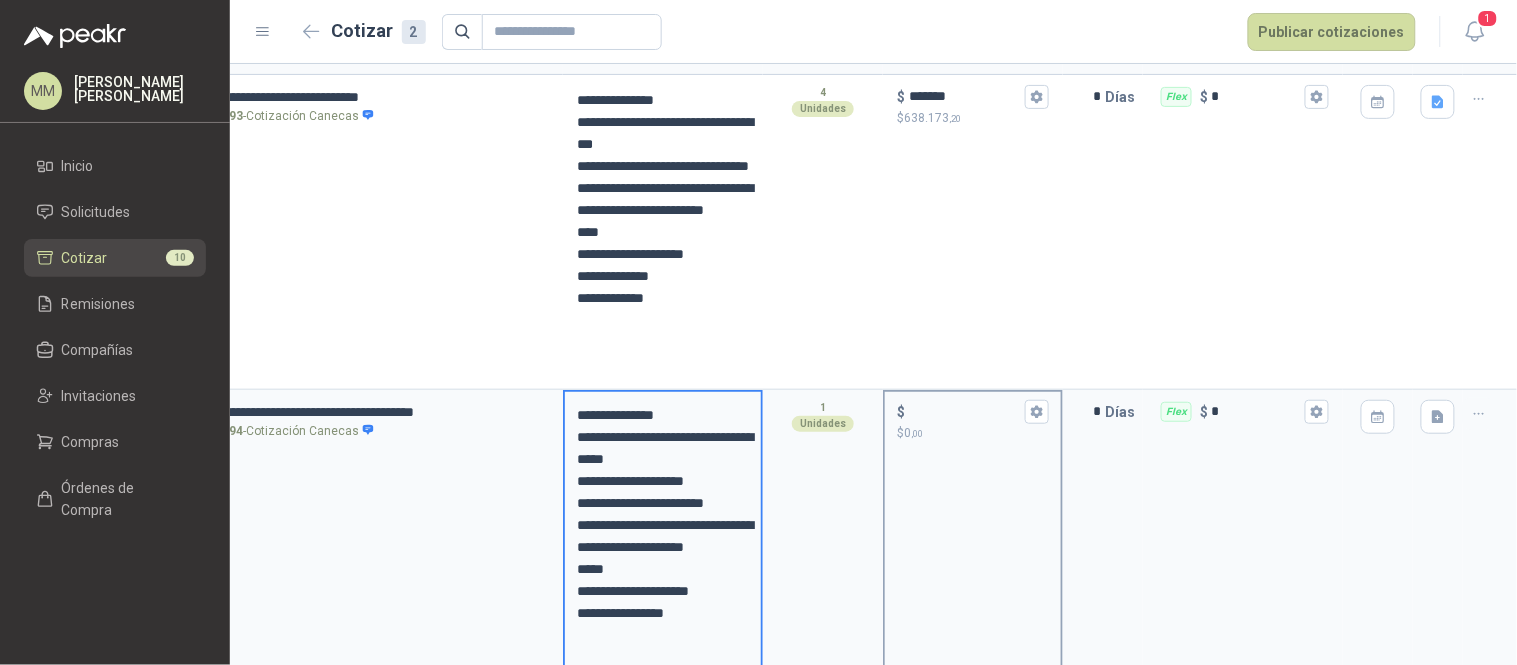 click on "$ $  0 ,00" at bounding box center (965, 411) 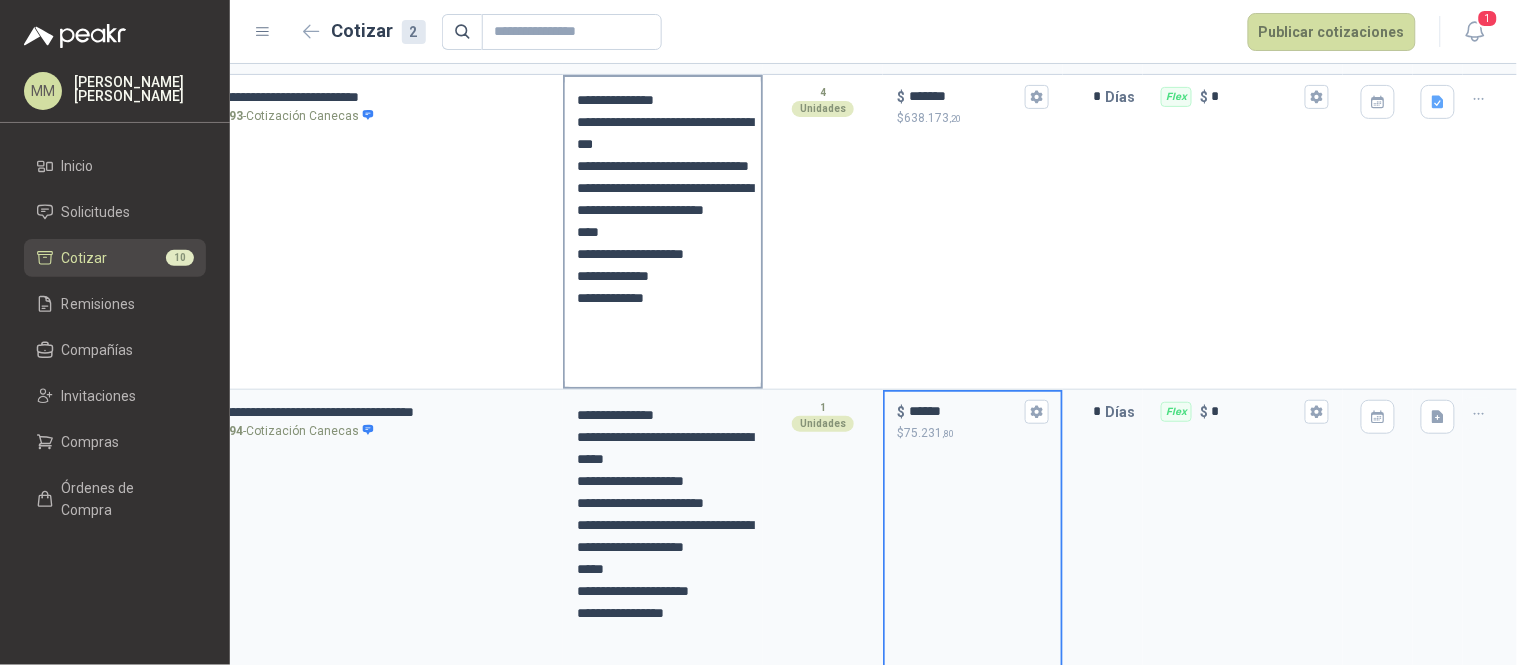 scroll, scrollTop: 0, scrollLeft: 123, axis: horizontal 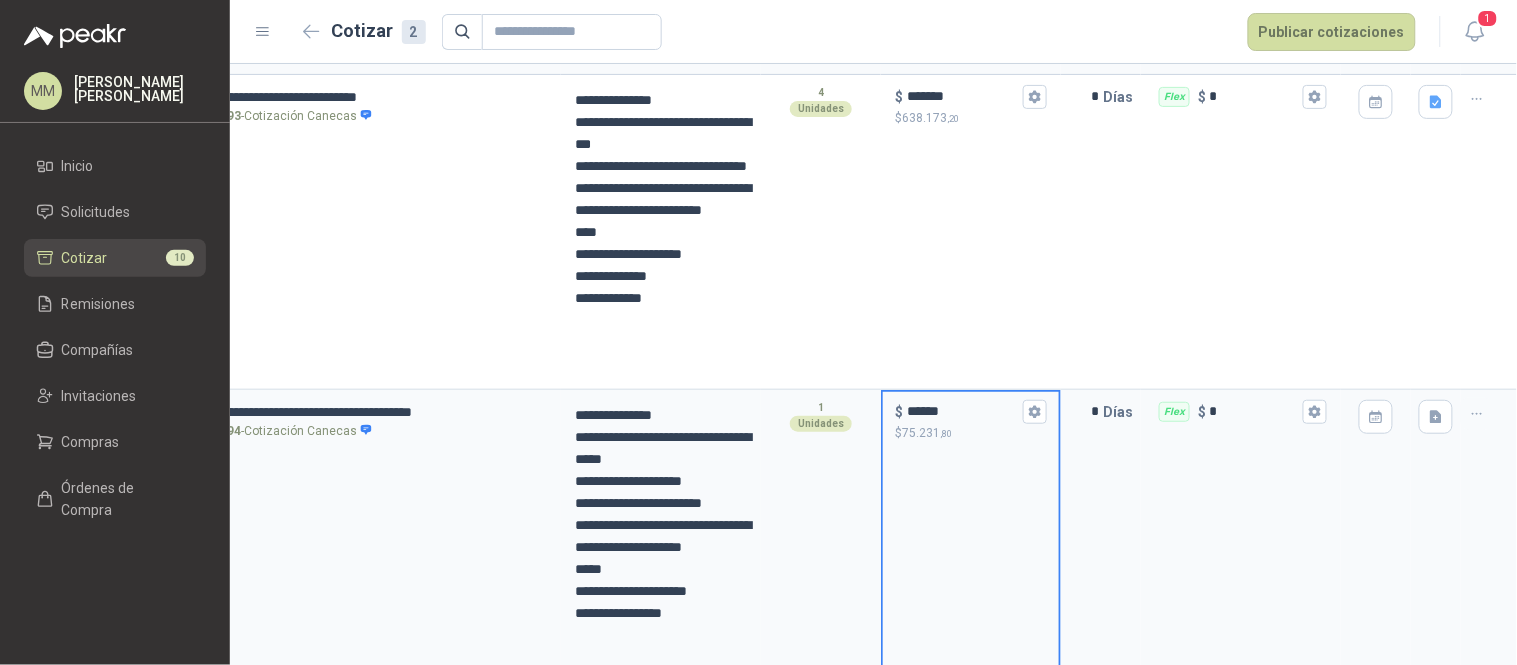 type on "******" 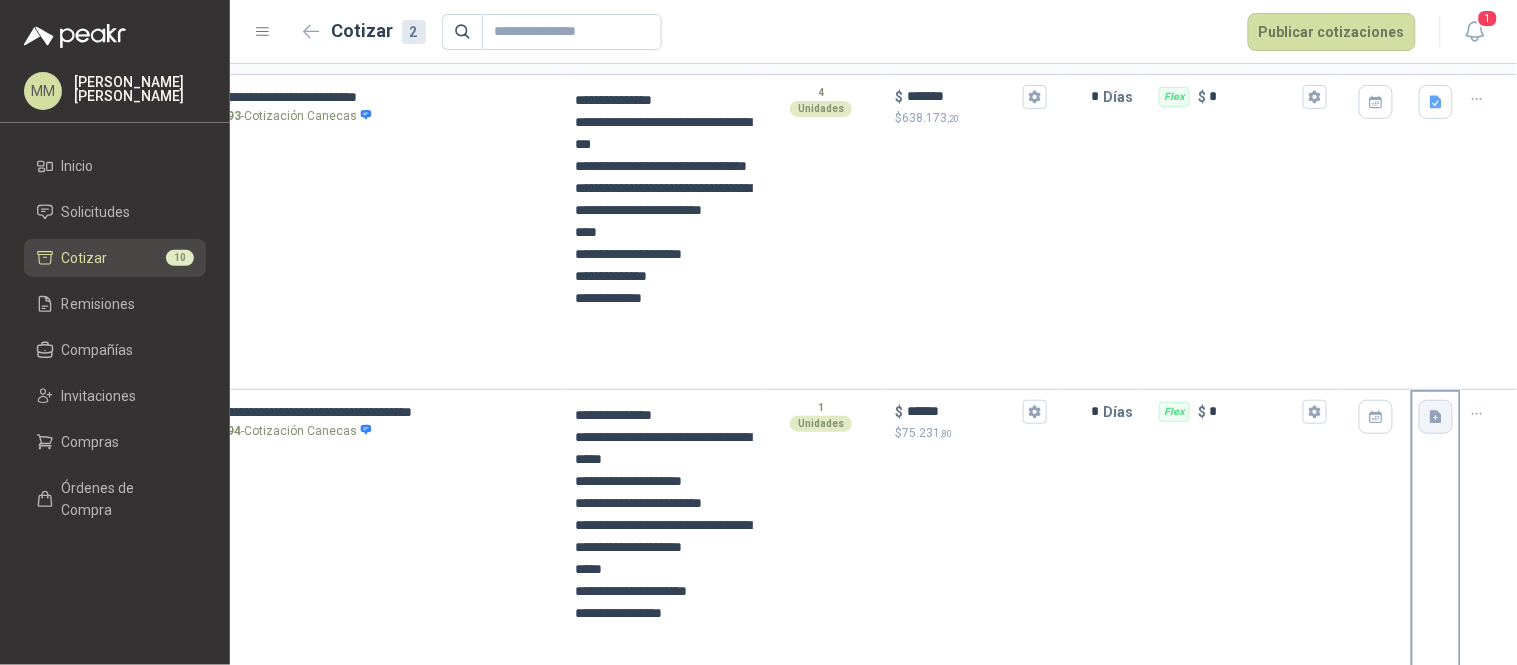 click 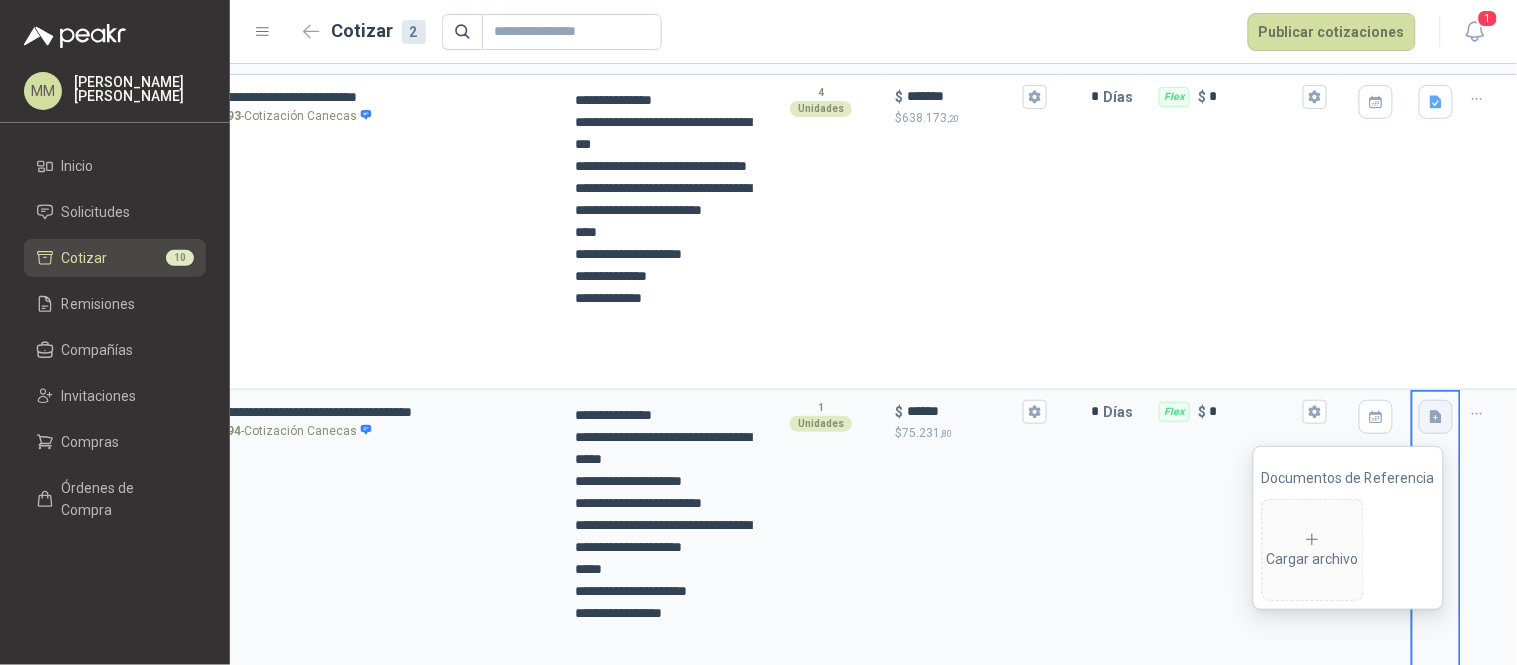 type 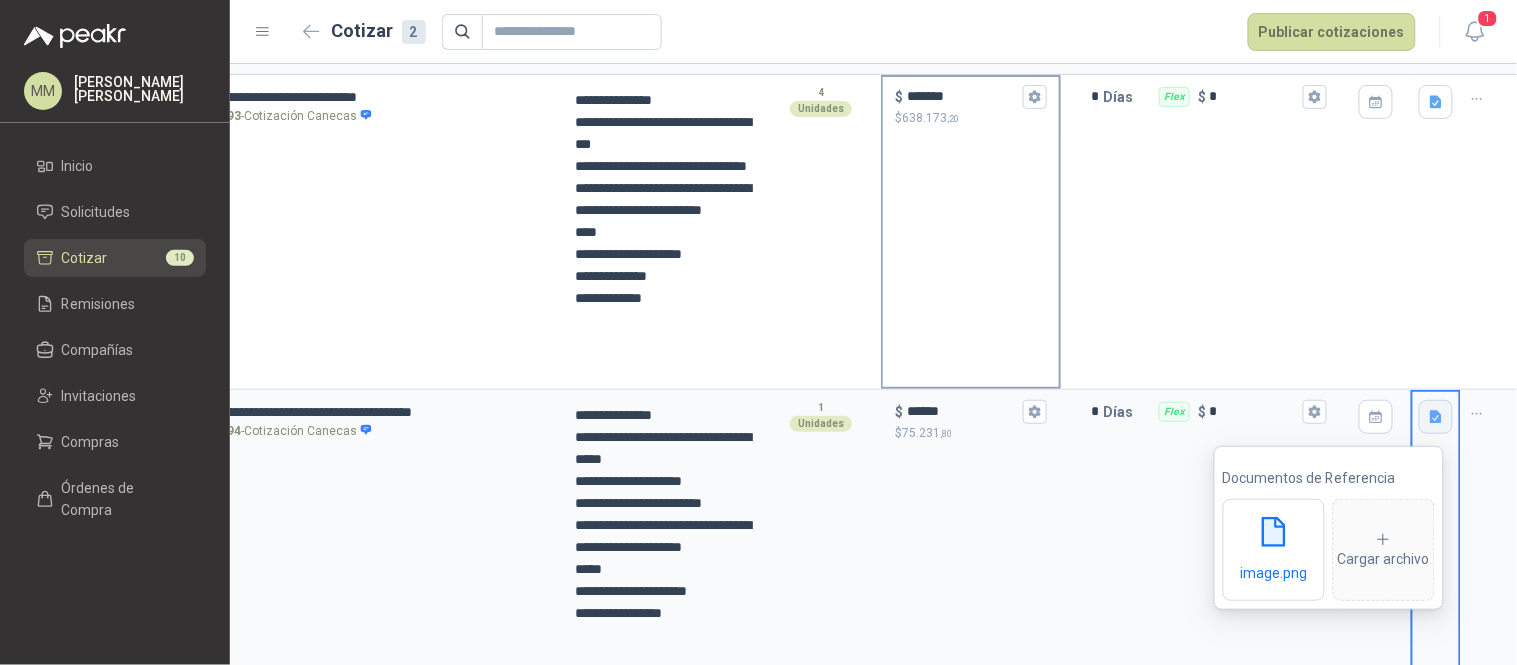 click on "$ ******* $  638.173 ,20" at bounding box center [971, 232] 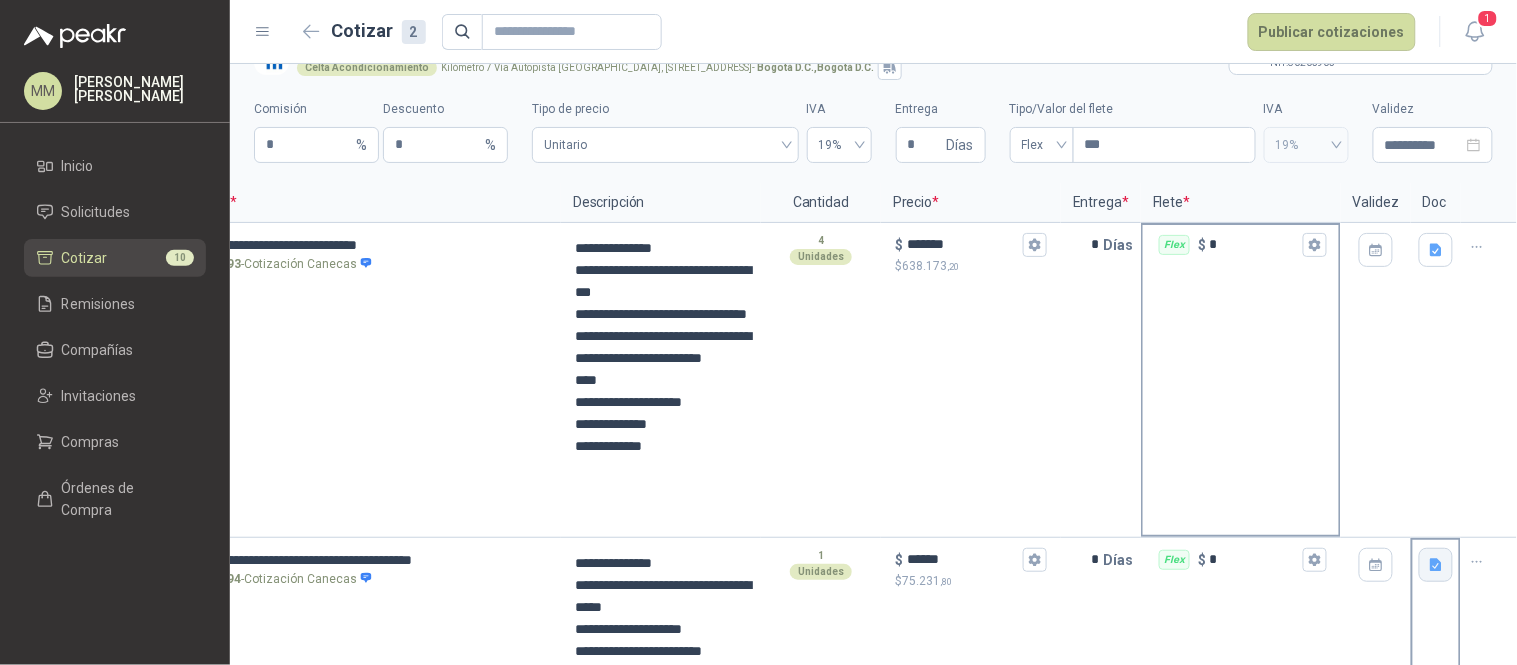 scroll, scrollTop: 0, scrollLeft: 0, axis: both 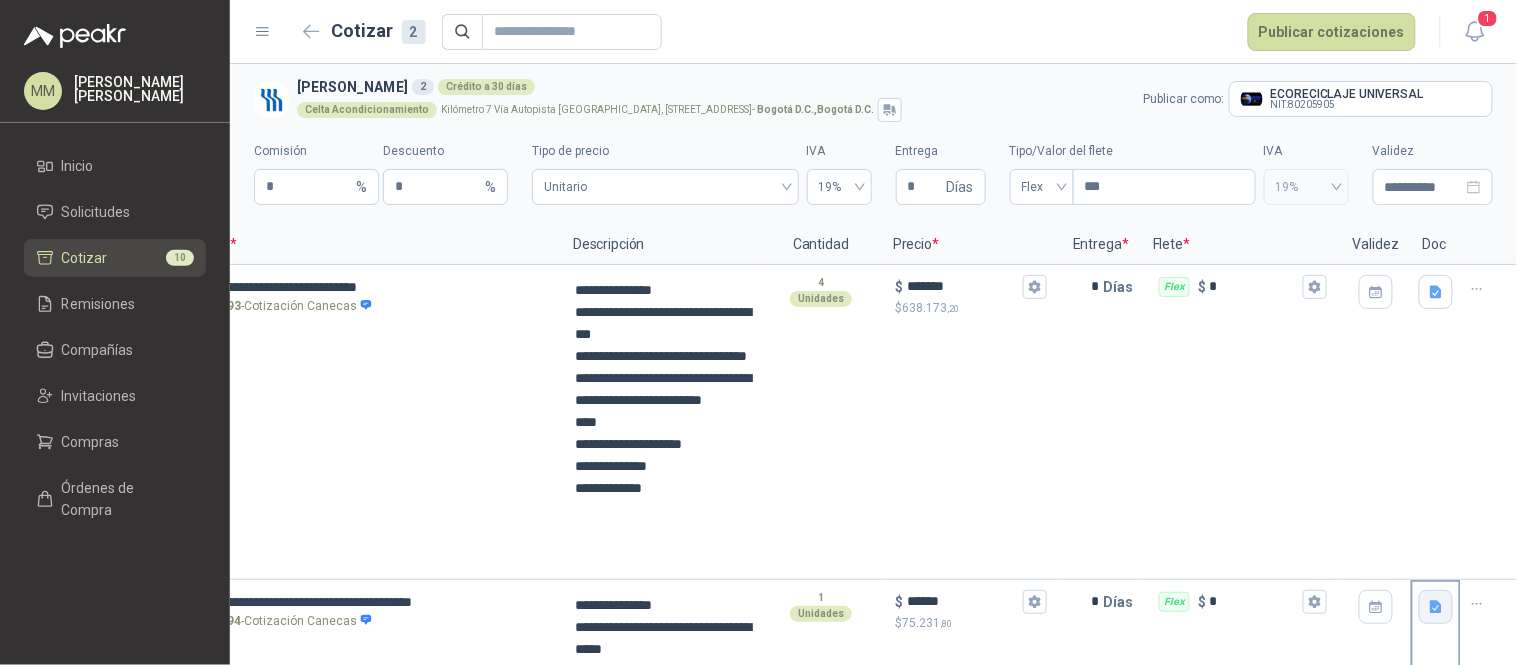 click on "Celta Acondicionamiento Kilómetro 7 Vía Autopista Medellín, Bodega 22  -   Bogotá D.C. ,  Bogotá D.C." at bounding box center (716, 110) 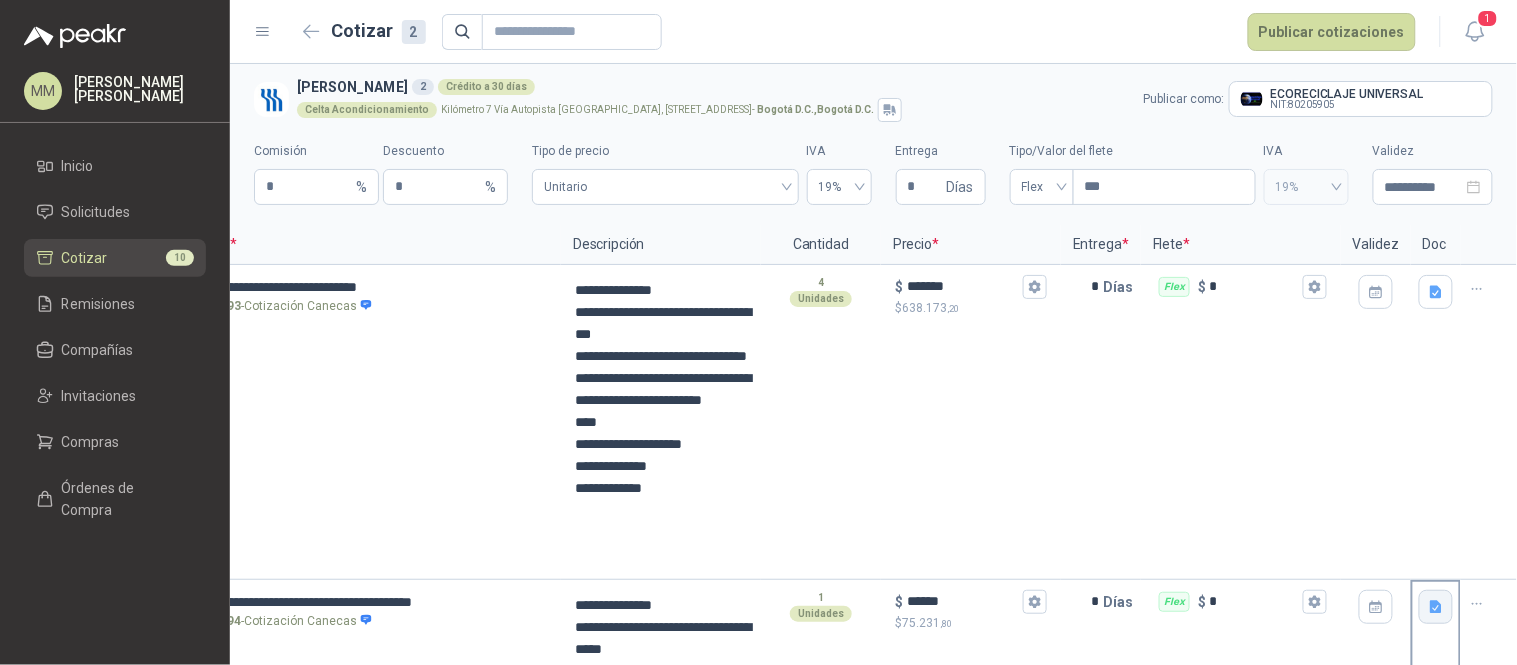 click on "Fresenius Kabi 2 Crédito a 30 días" at bounding box center (716, 87) 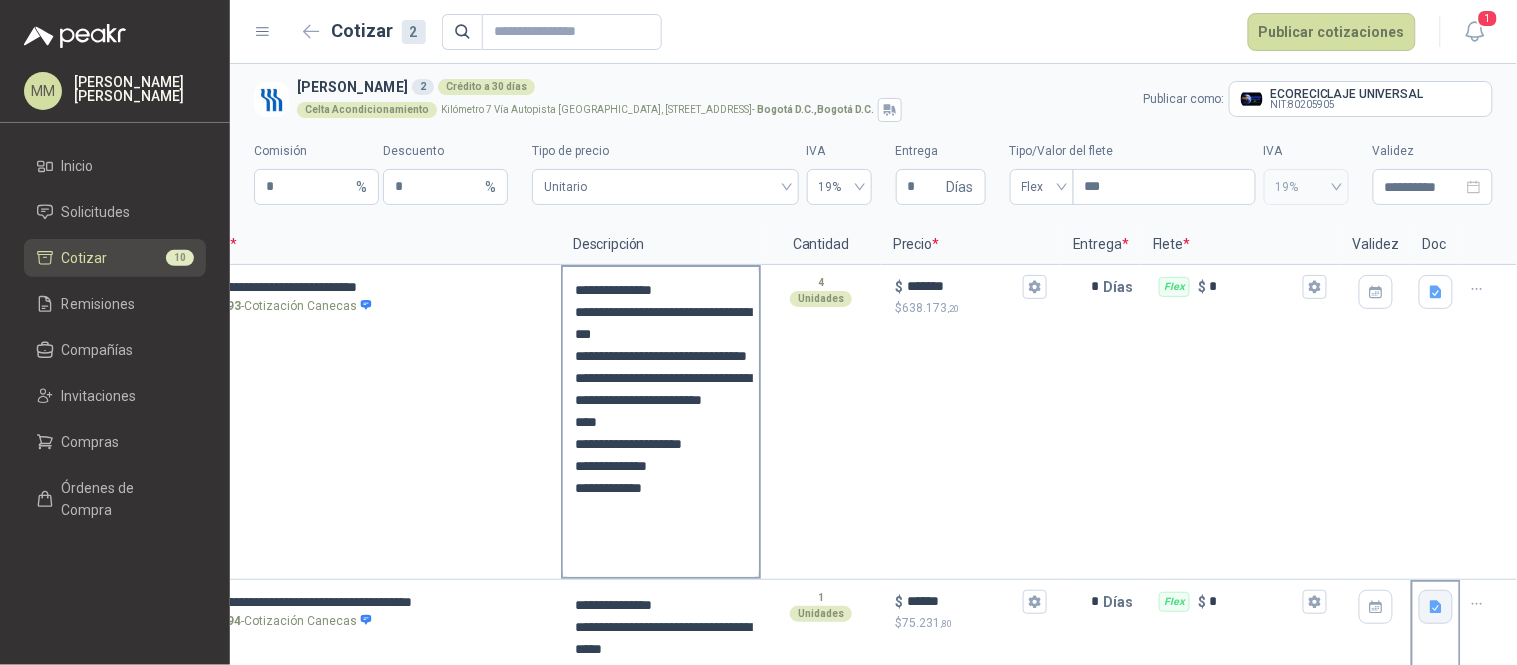scroll, scrollTop: 0, scrollLeft: 0, axis: both 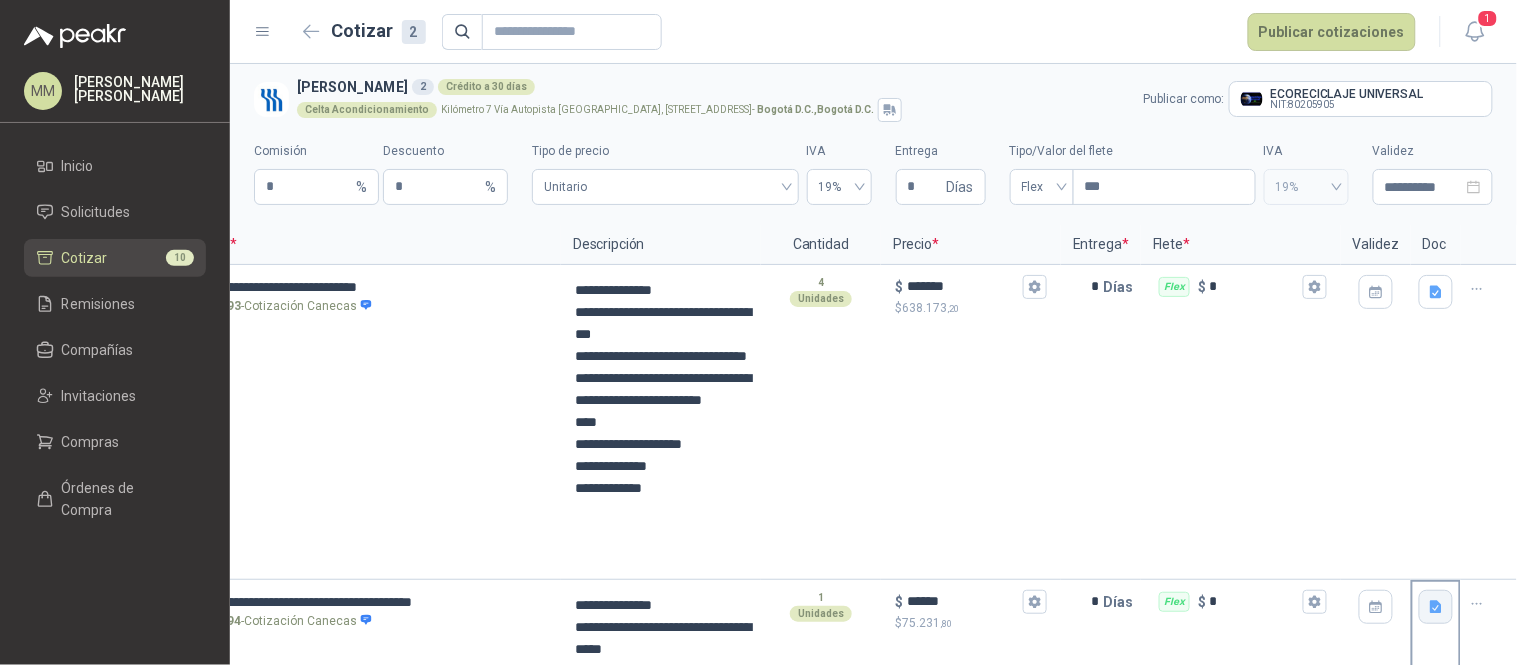 click on "Celta Acondicionamiento Kilómetro 7 Vía Autopista Medellín, Bodega 22  -   Bogotá D.C. ,  Bogotá D.C." at bounding box center (716, 110) 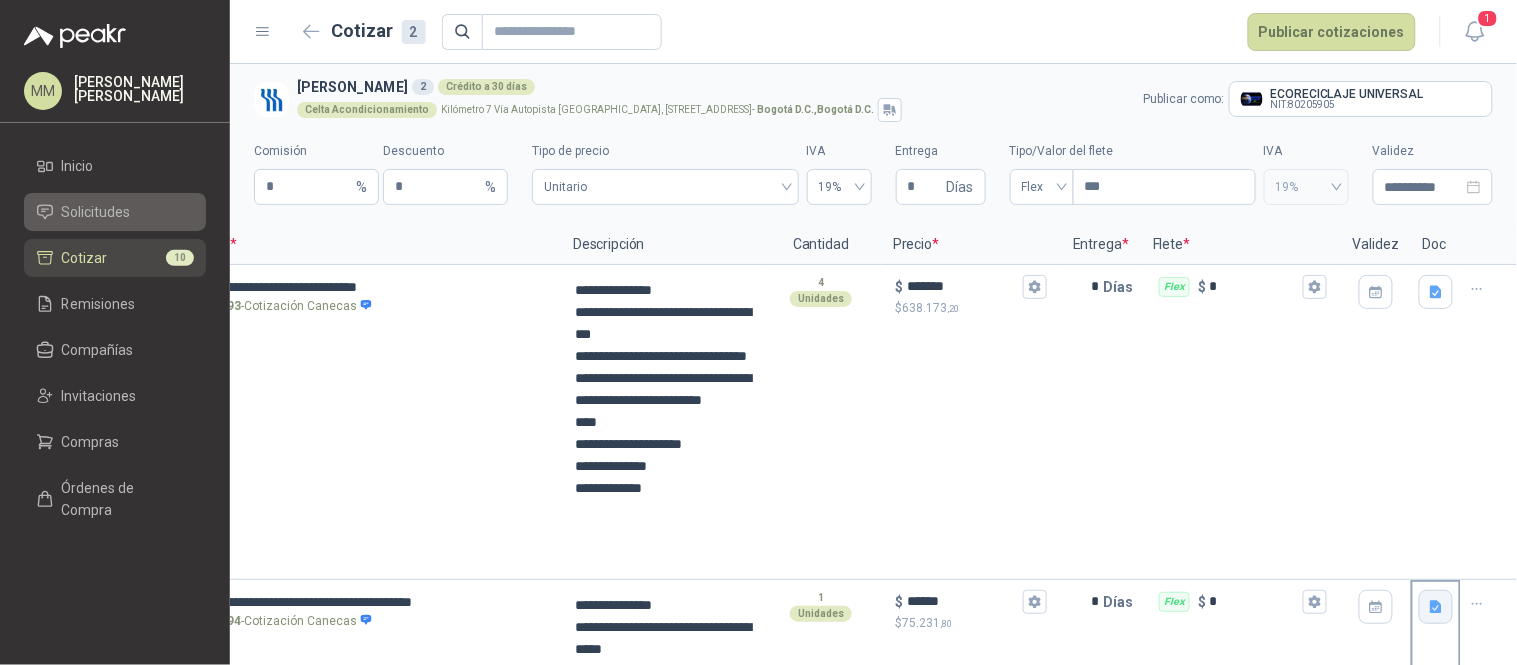 click on "Solicitudes" at bounding box center [115, 212] 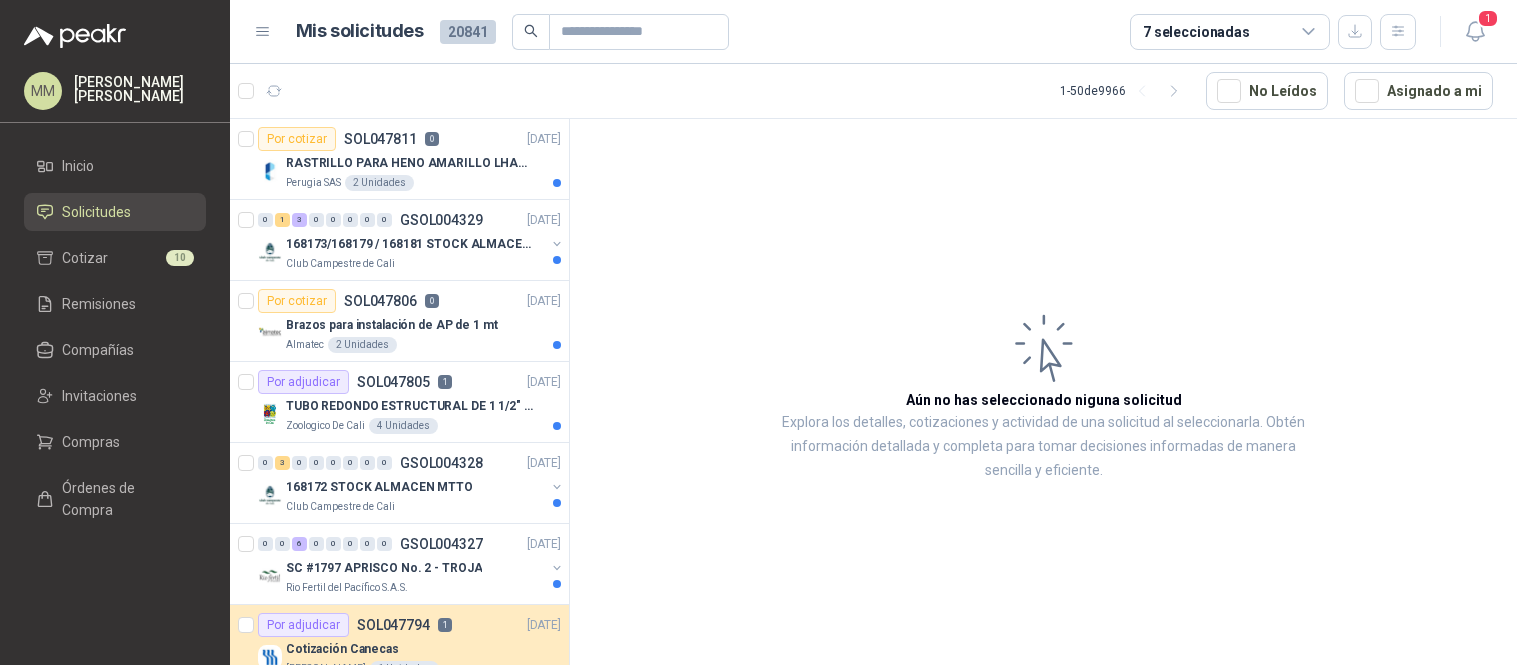 scroll, scrollTop: 0, scrollLeft: 0, axis: both 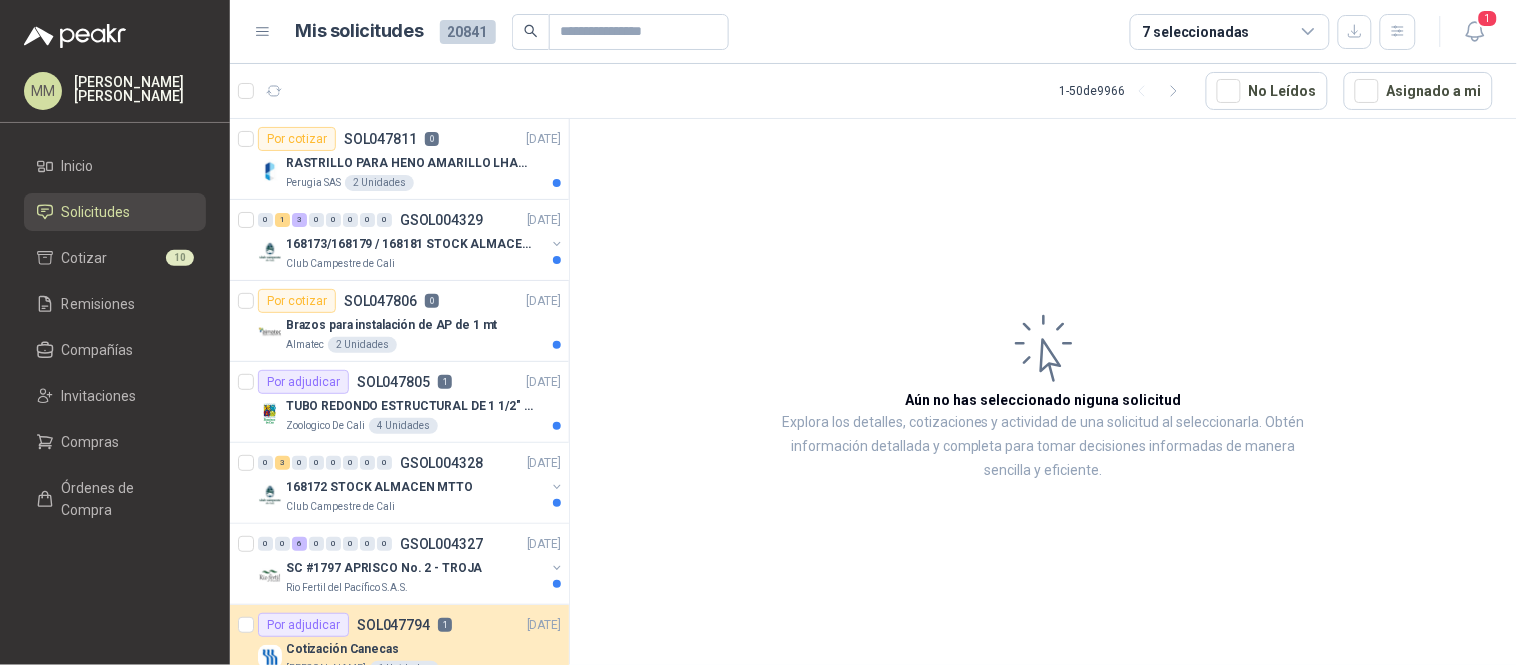 click 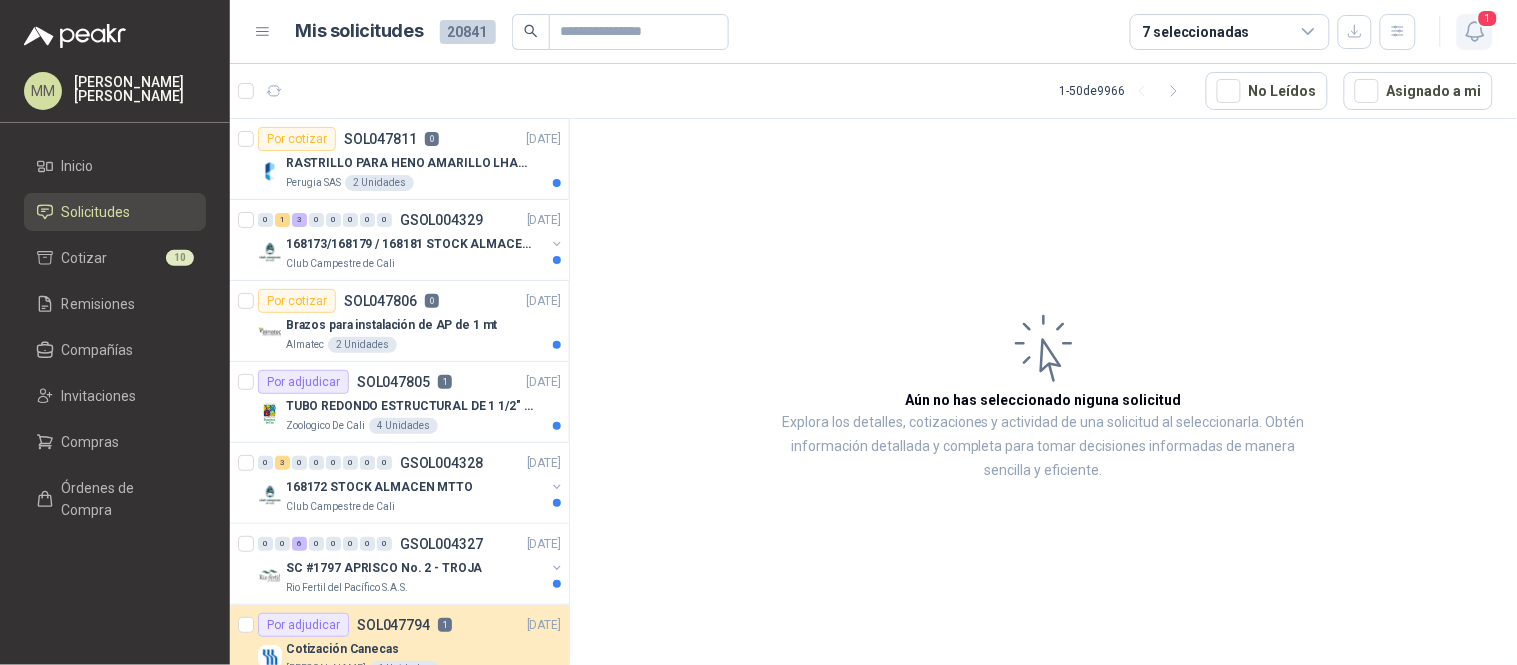 click 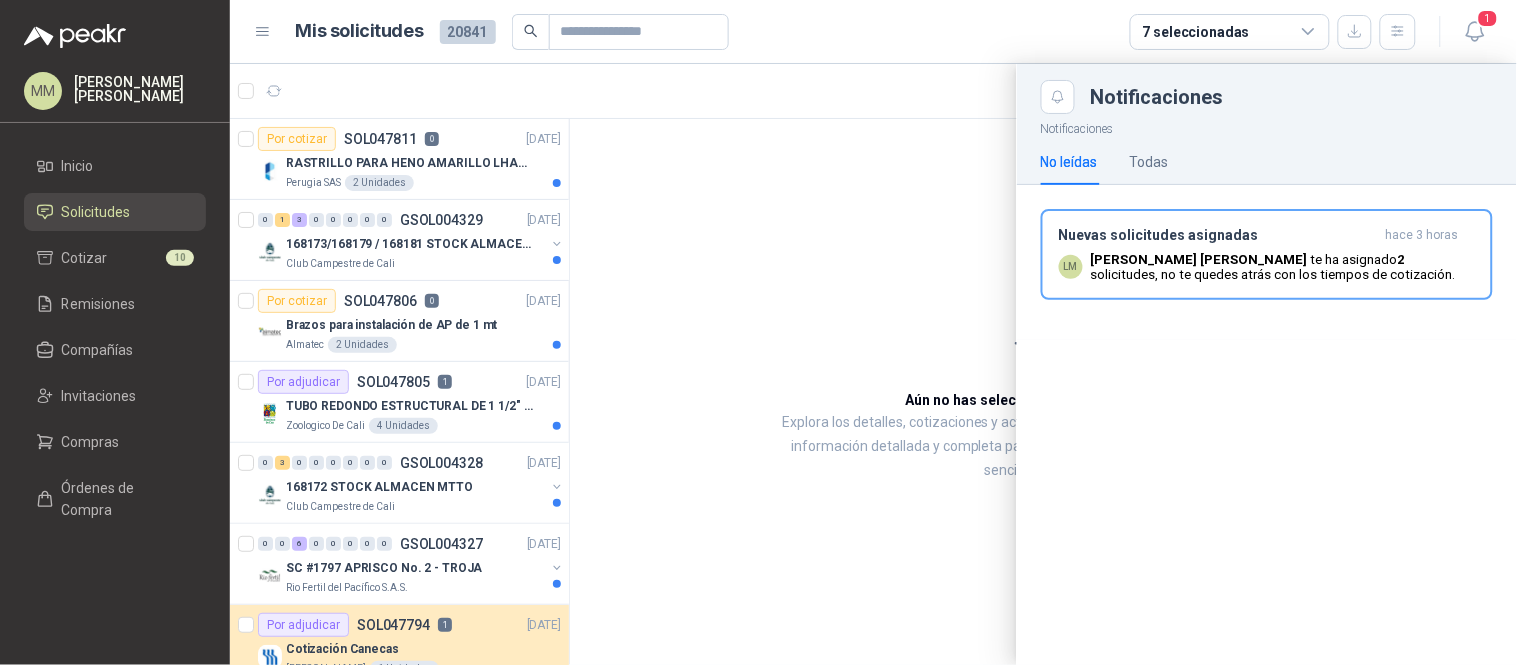click on "Luis Miguel   Martinez   te ha asignado  2   solicitudes , no te quedes atrás con los tiempos de cotización." at bounding box center [1283, 267] 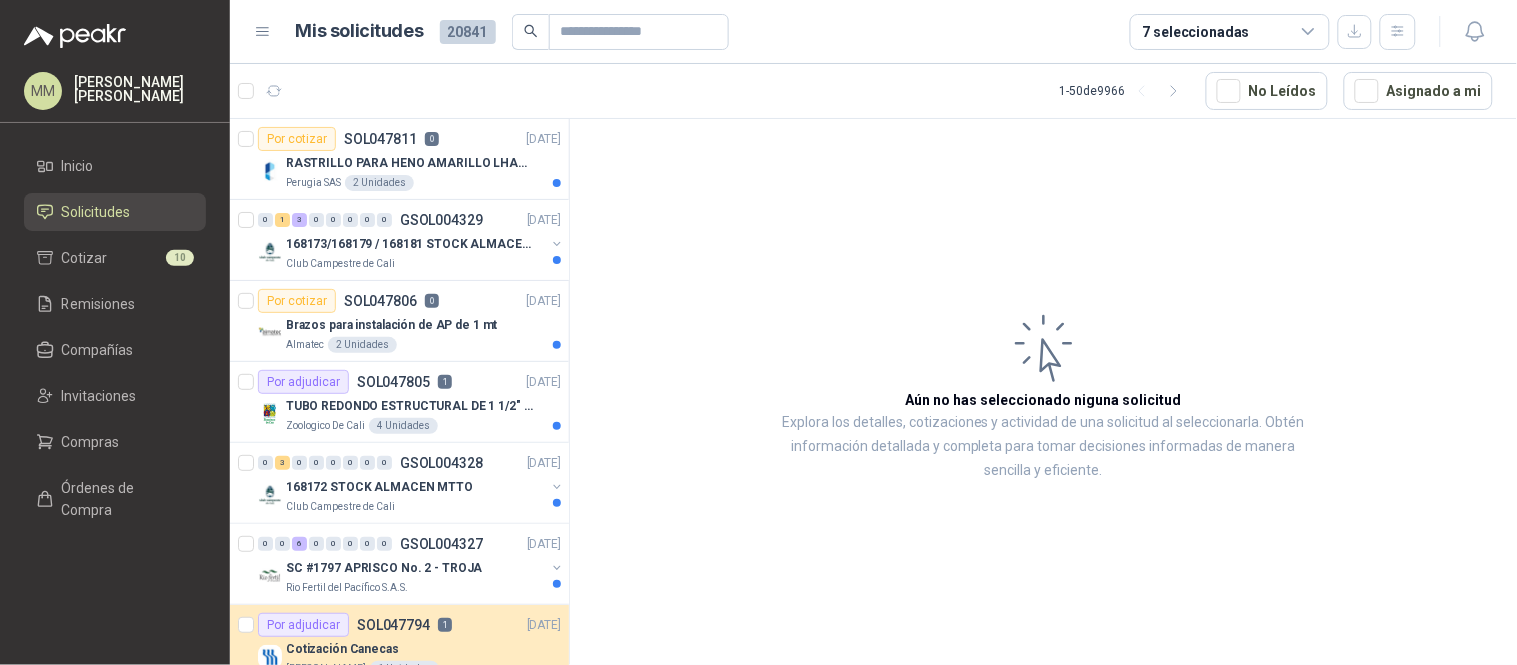 click on "Aún no has seleccionado niguna solicitud Explora los detalles, cotizaciones y actividad de una solicitud al seleccionarla. Obtén información detallada y   completa para tomar decisiones informadas de manera sencilla y eficiente." at bounding box center (1043, 395) 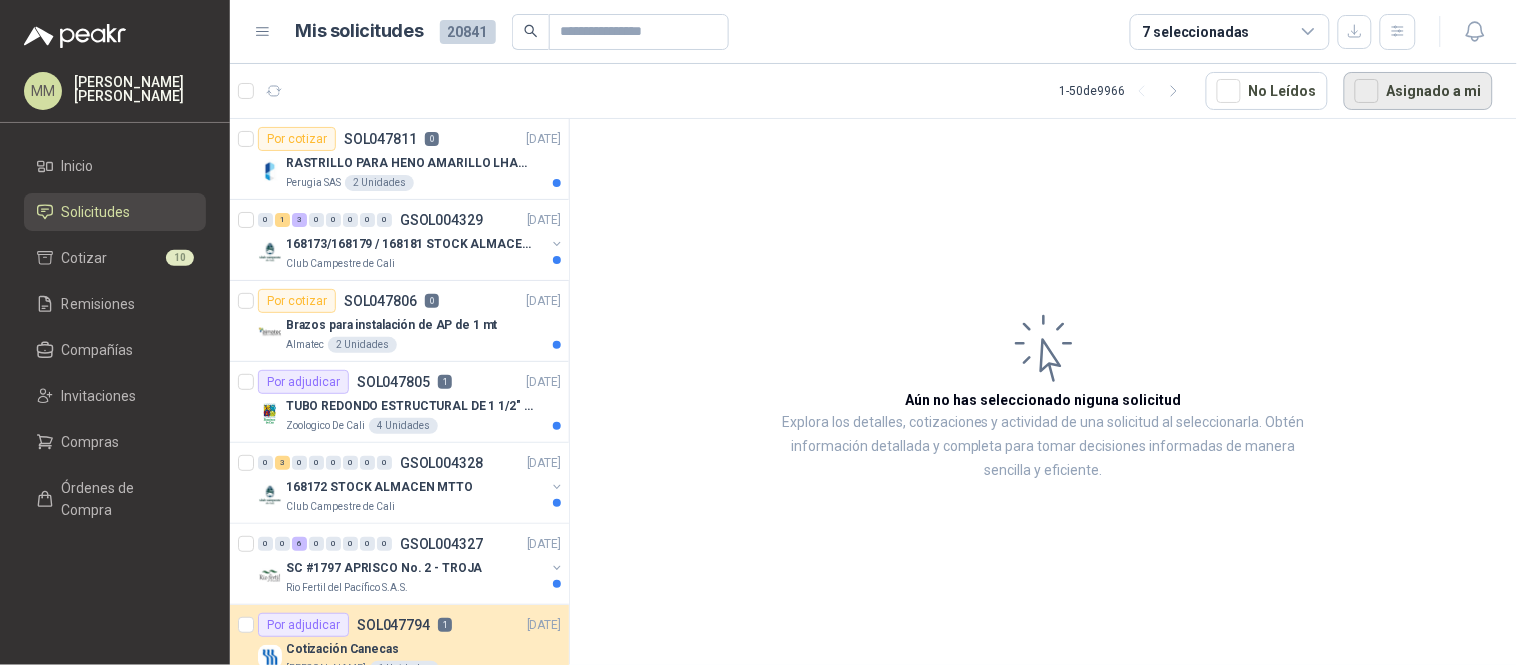 click on "Asignado a mi" at bounding box center [1418, 91] 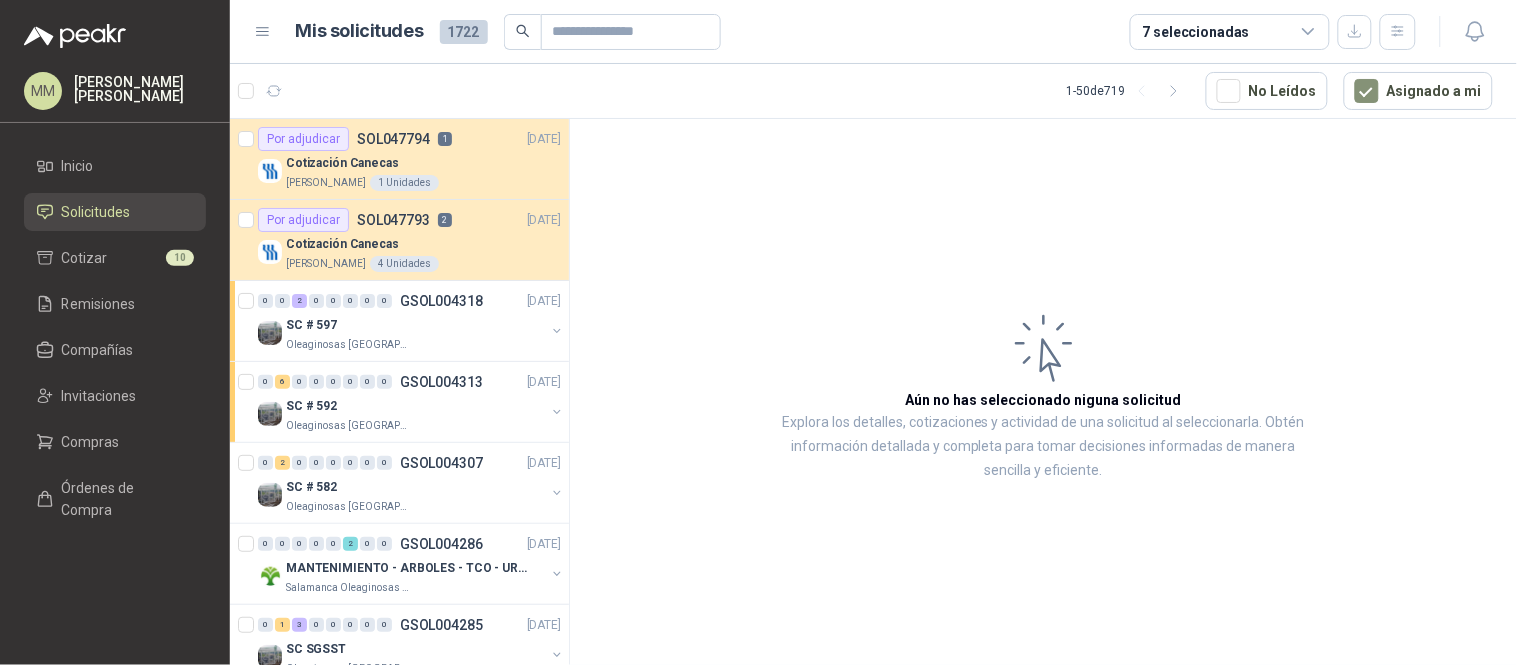 click on "Aún no has seleccionado niguna solicitud" at bounding box center [1044, 400] 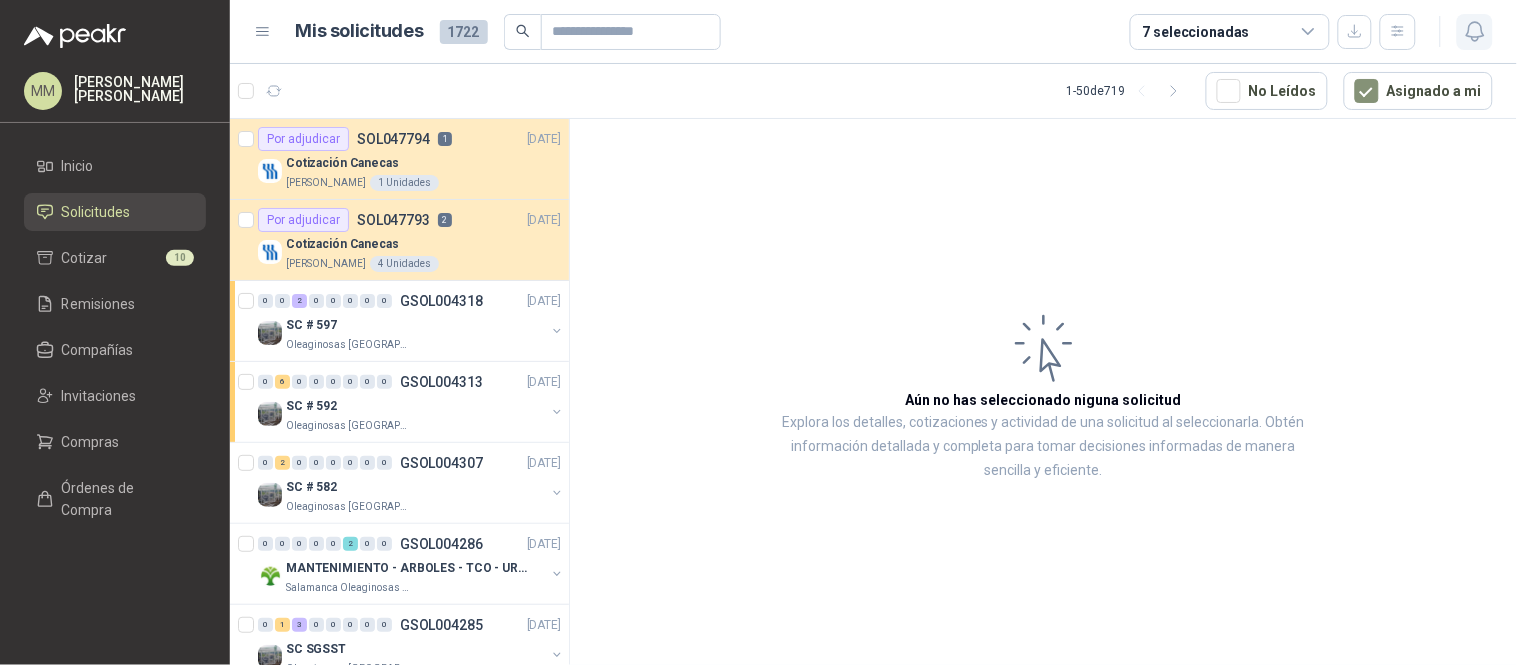 click at bounding box center [1475, 32] 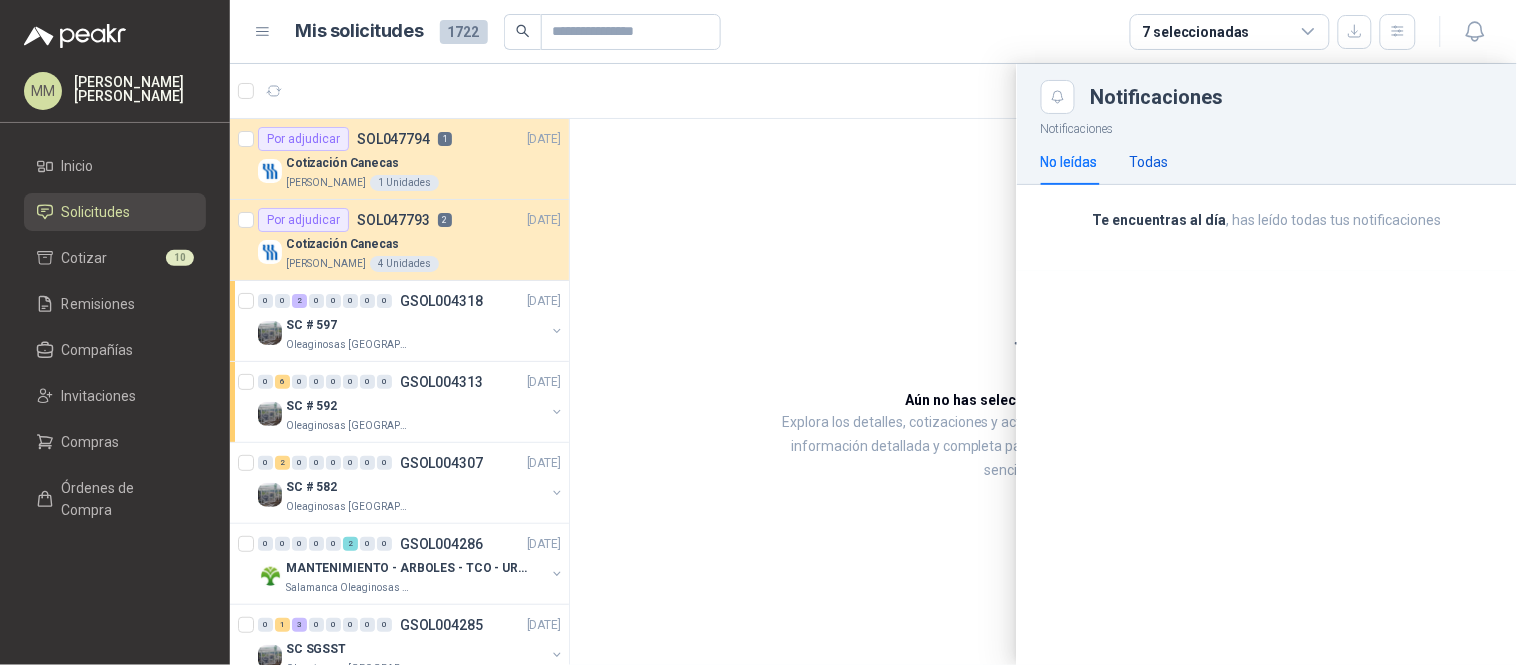 click on "Todas" at bounding box center [1149, 162] 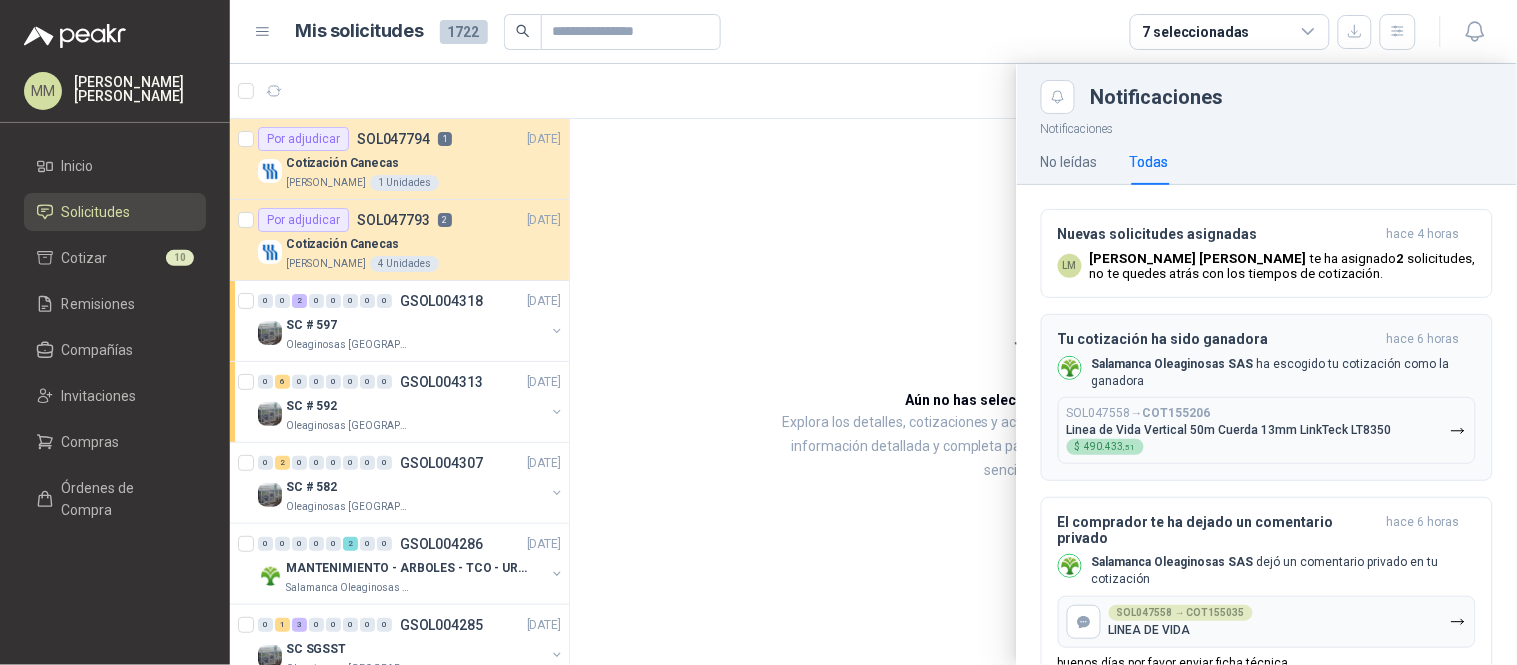 click on "SOL047558  →  COT155206 Linea de Vida Vertical 50m Cuerda 13mm LinkTeck LT8350 $  490.433 ,51" at bounding box center (1229, 430) 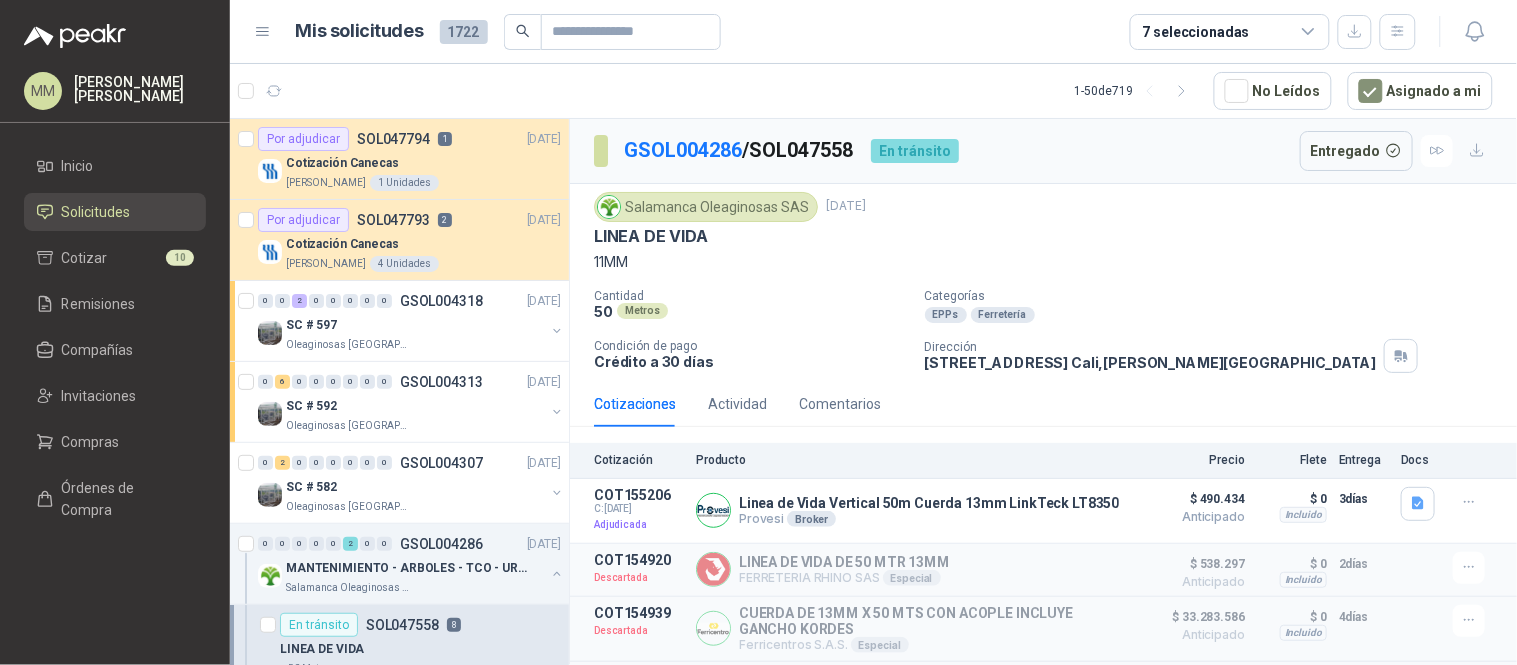 click on "CALLE 4 No.27 -79   Cali ,  Valle del Cauca" at bounding box center (1151, 362) 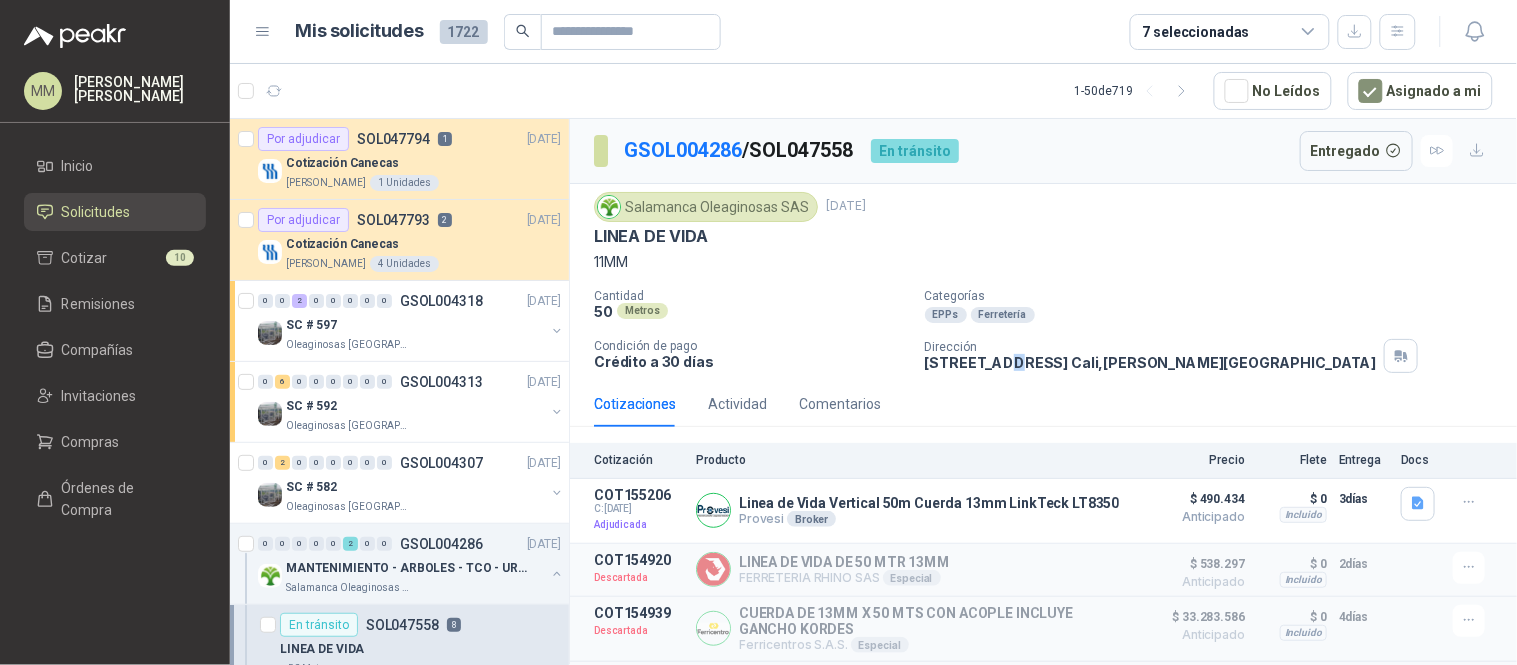 click on "CALLE 4 No.27 -79   Cali ,  Valle del Cauca" at bounding box center [1151, 362] 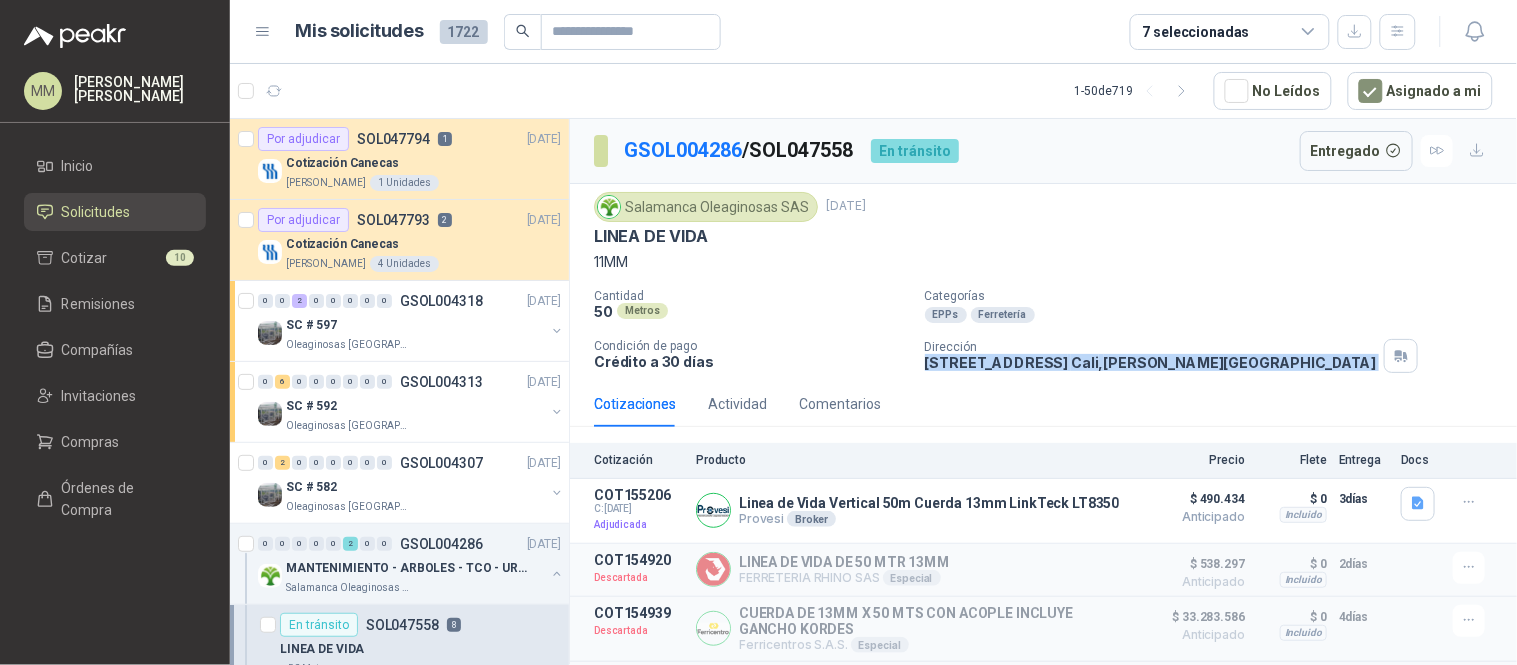 click on "CALLE 4 No.27 -79   Cali ,  Valle del Cauca" at bounding box center (1151, 362) 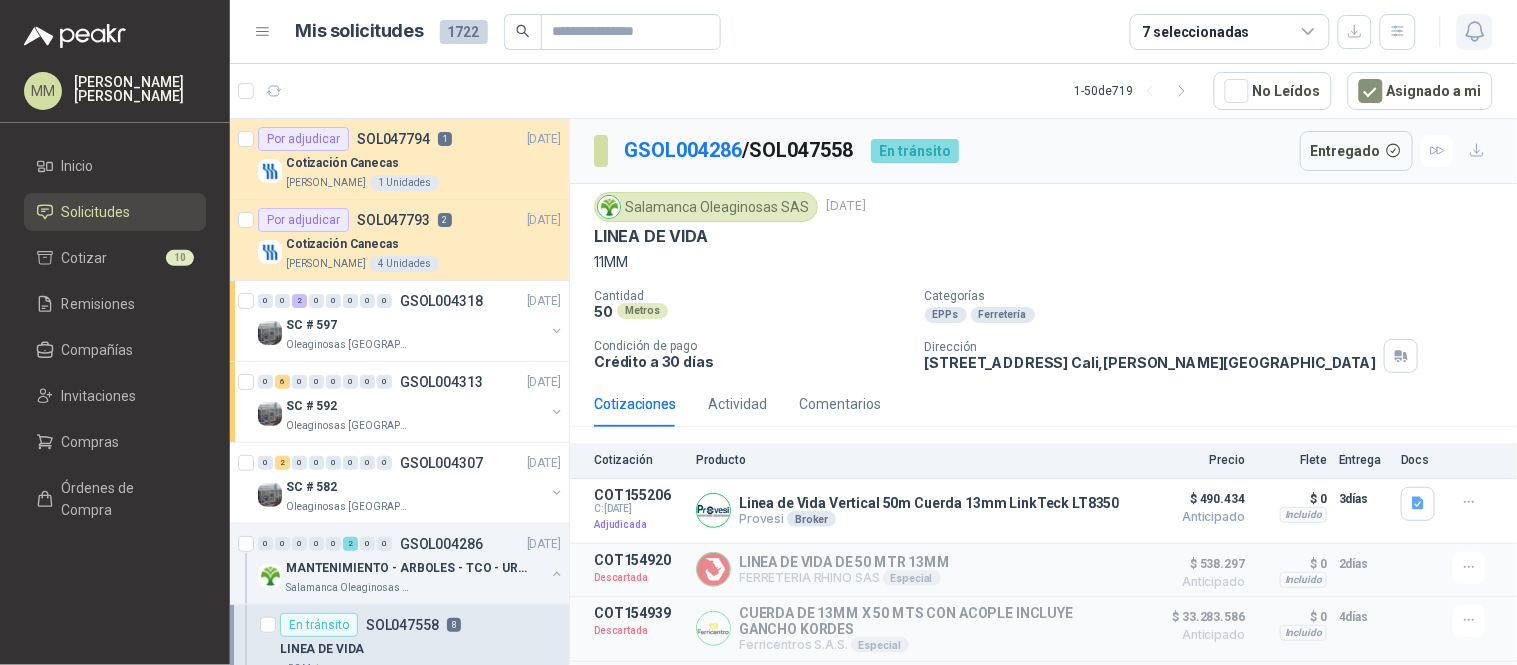 click 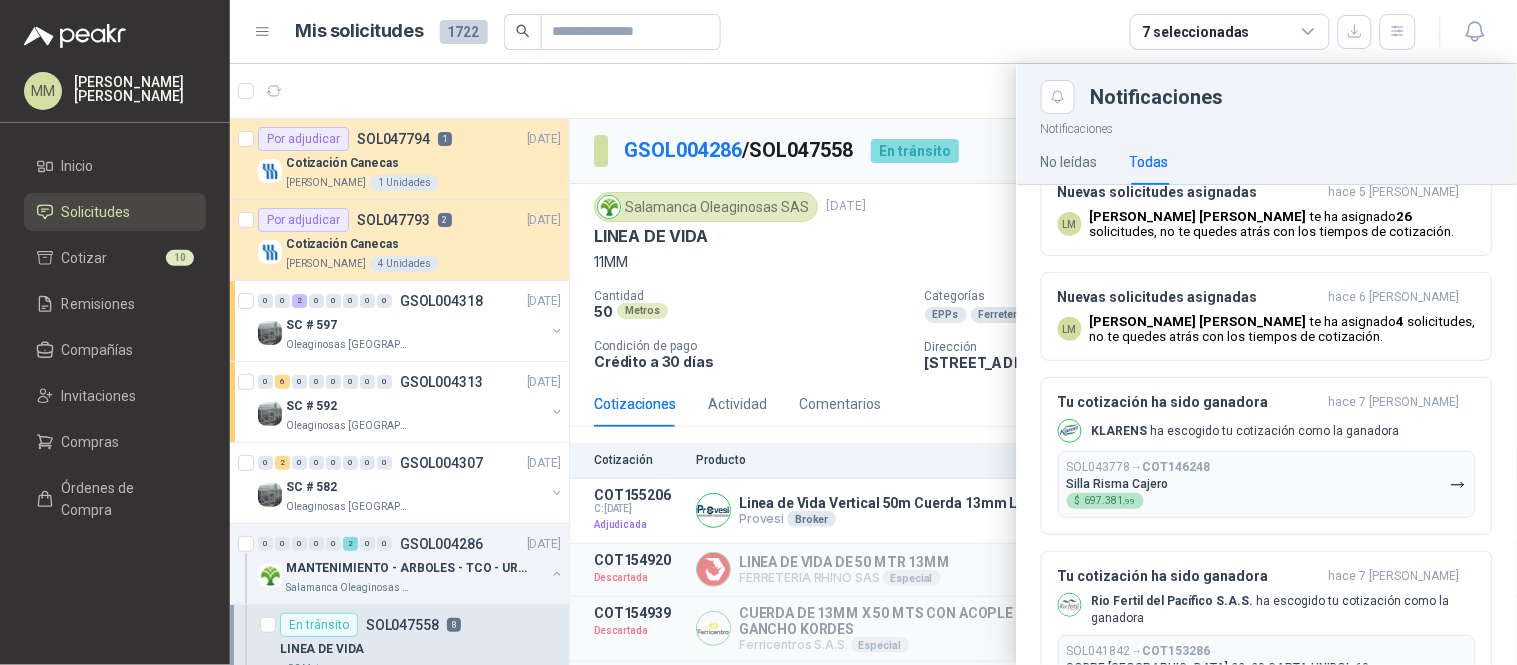 scroll, scrollTop: 2782, scrollLeft: 0, axis: vertical 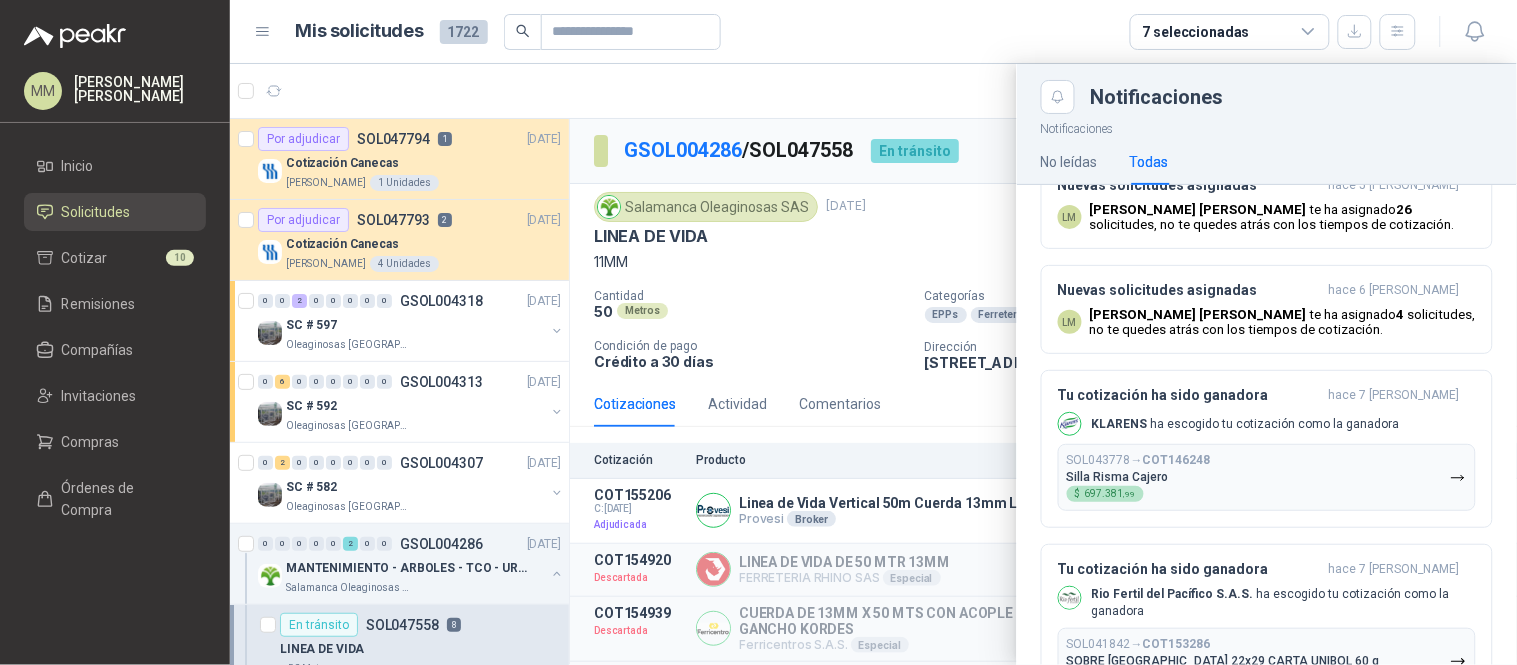 click at bounding box center (873, 364) 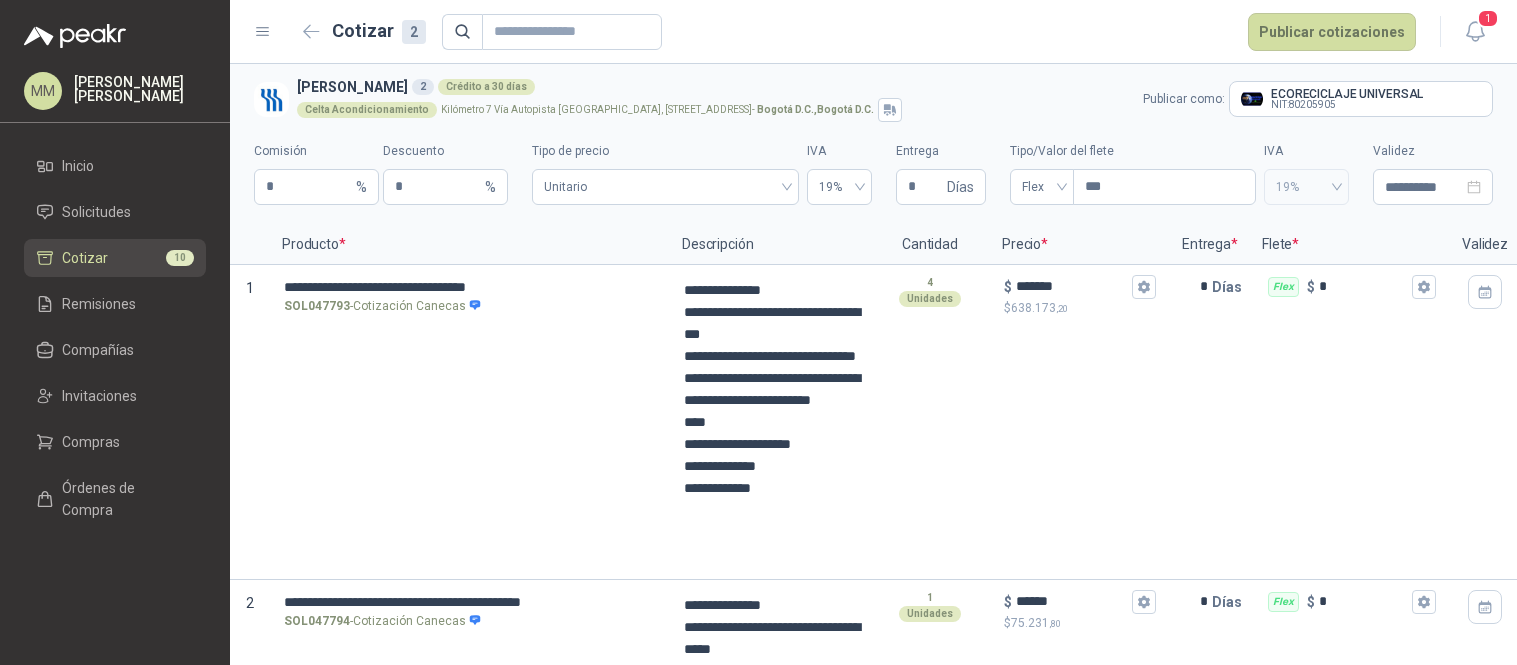 scroll, scrollTop: 0, scrollLeft: 0, axis: both 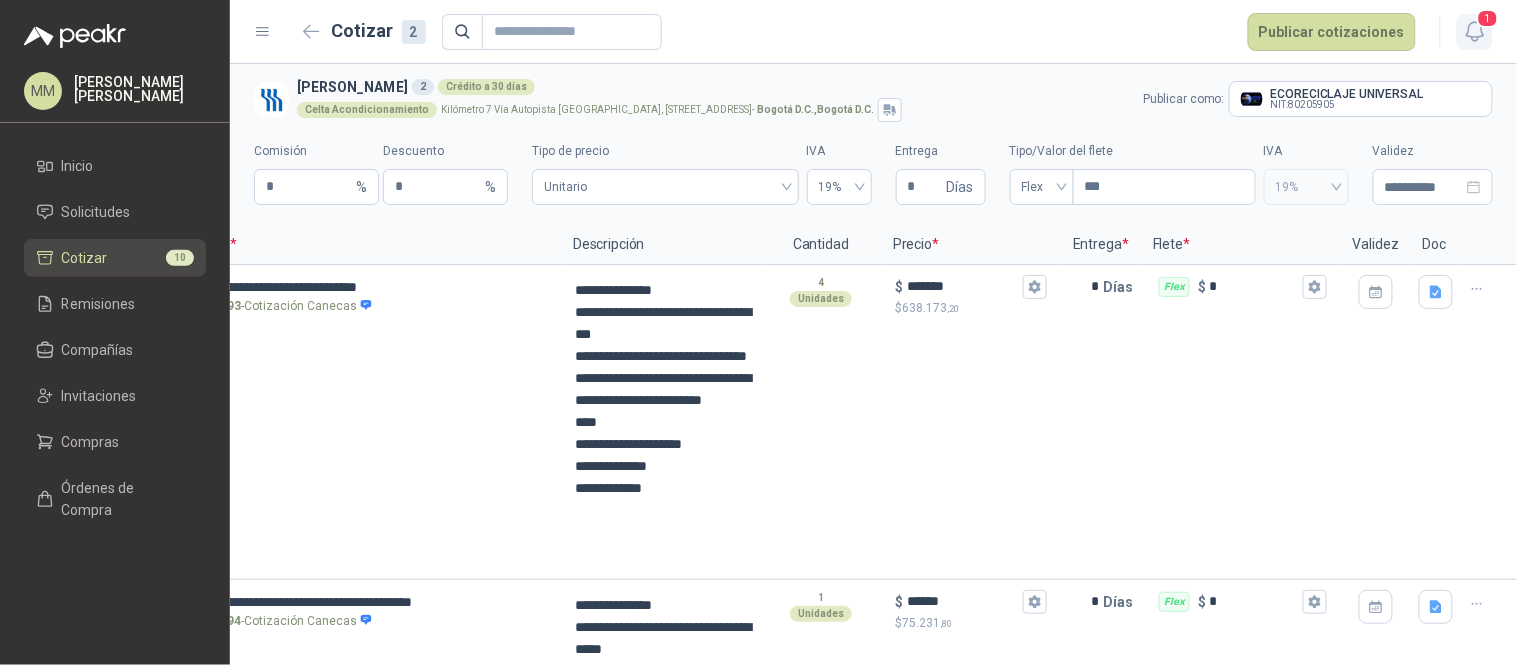 click 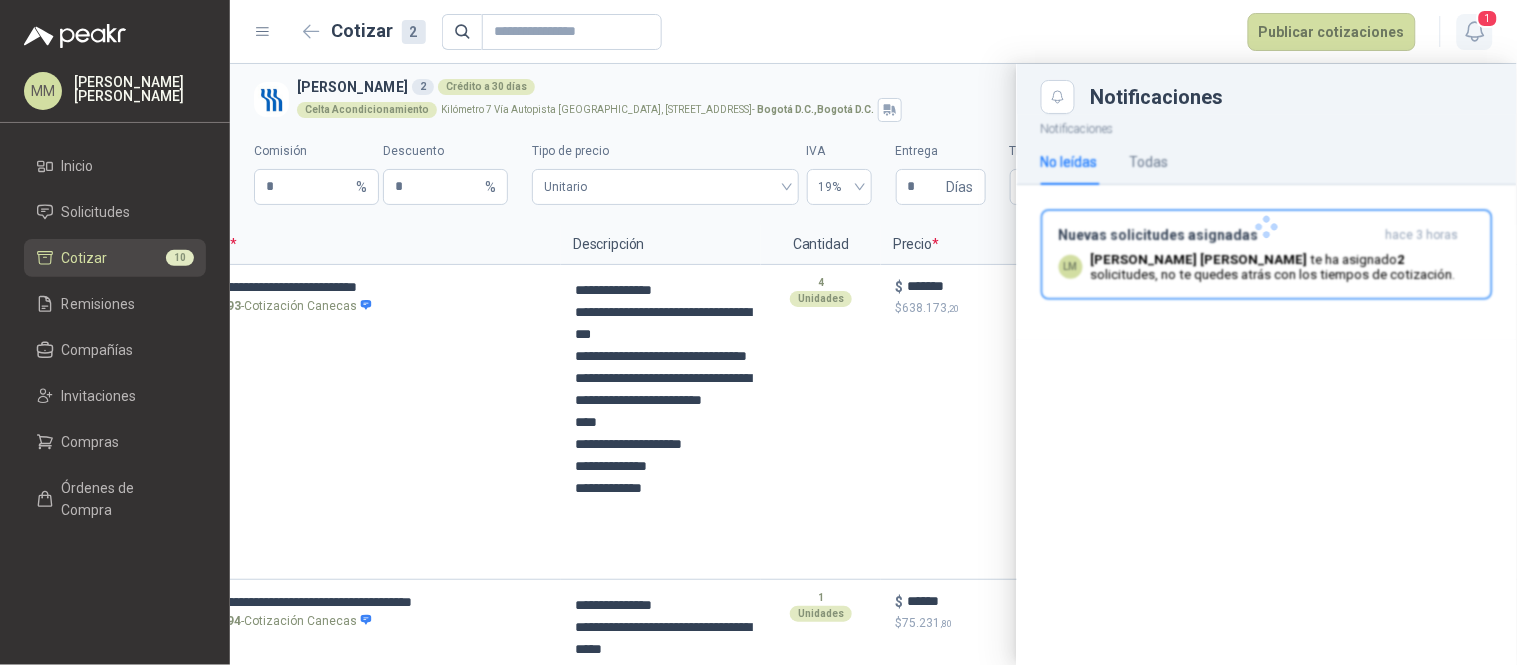 click 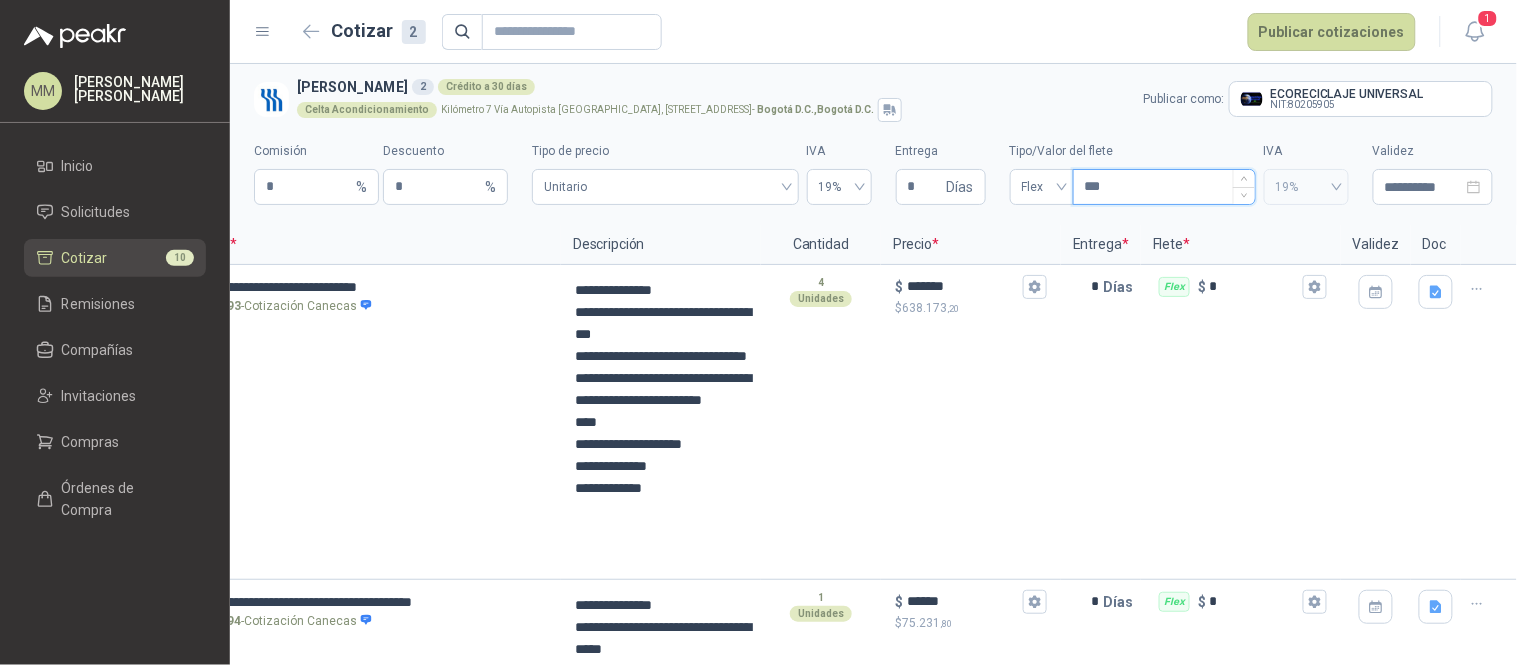 click on "***" at bounding box center [1164, 187] 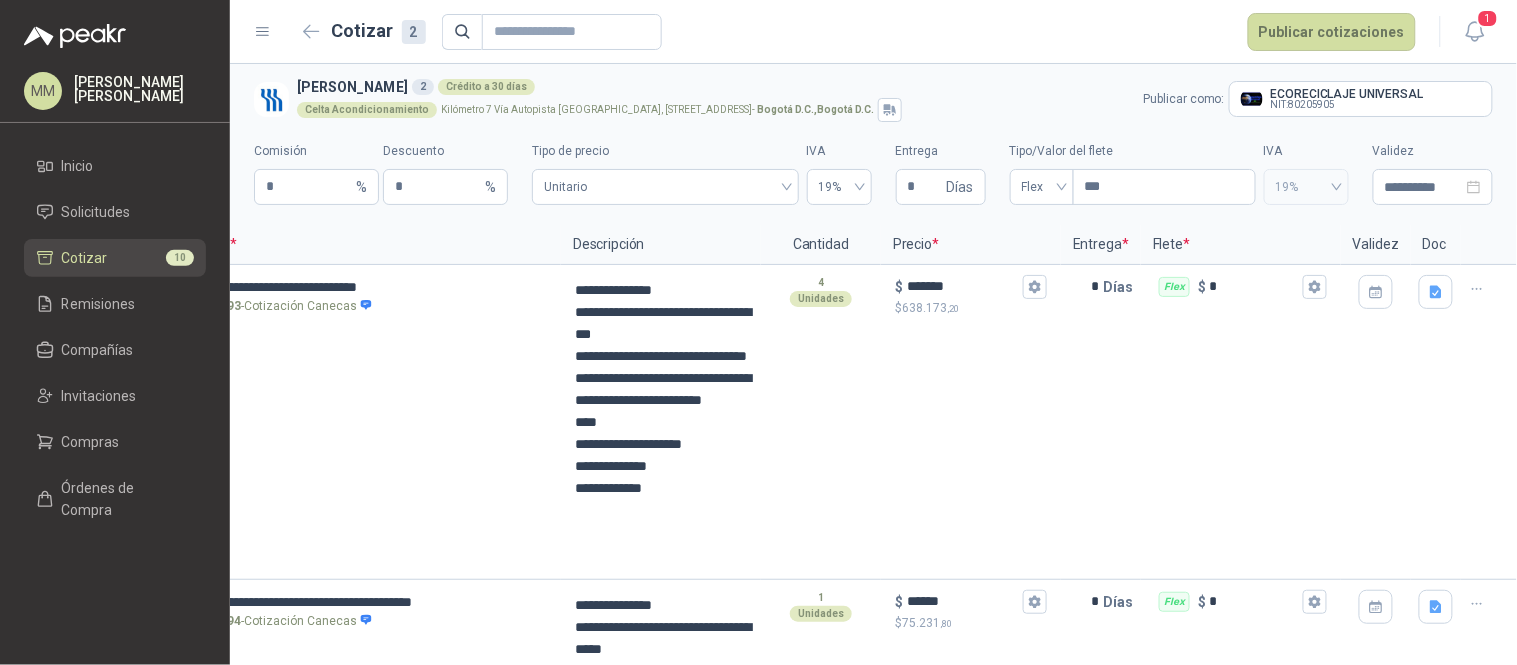 click on "Fresenius Kabi 2 Crédito a 30 días" at bounding box center (716, 87) 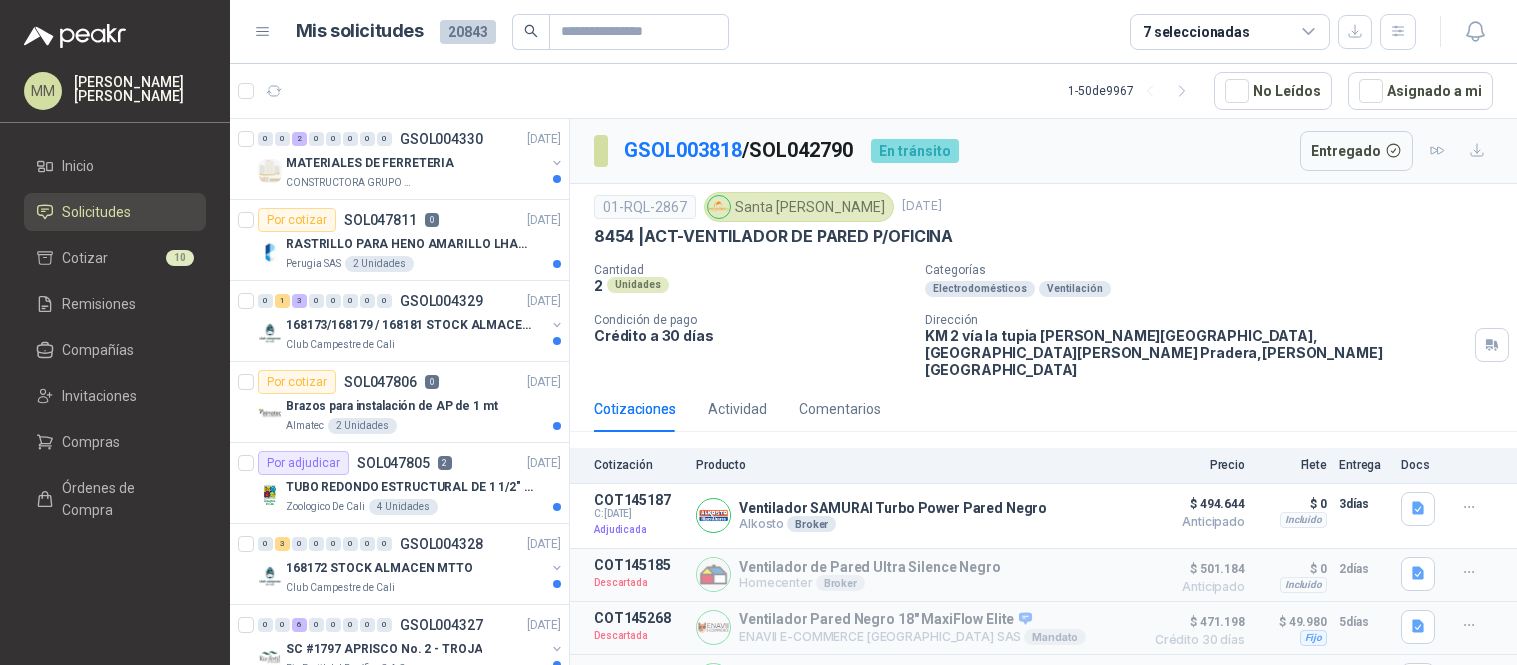 scroll, scrollTop: 0, scrollLeft: 0, axis: both 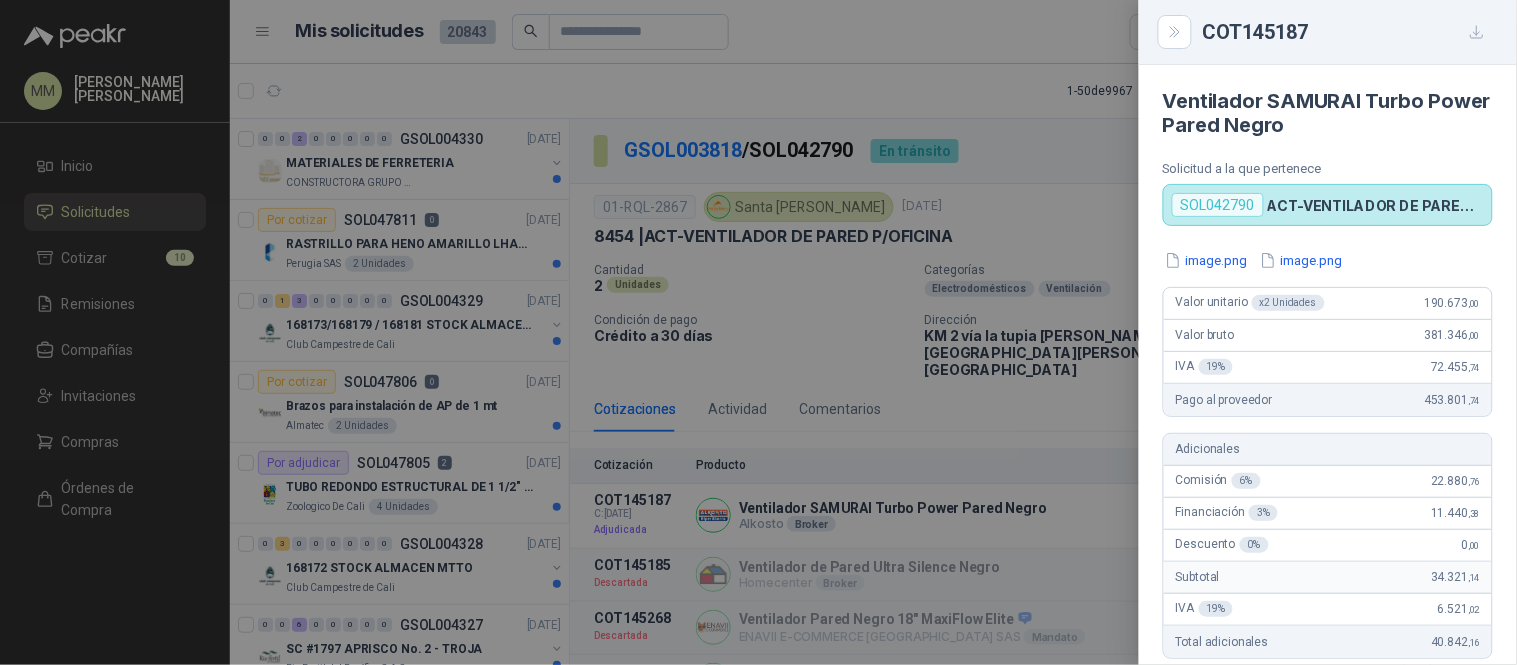 click at bounding box center (758, 332) 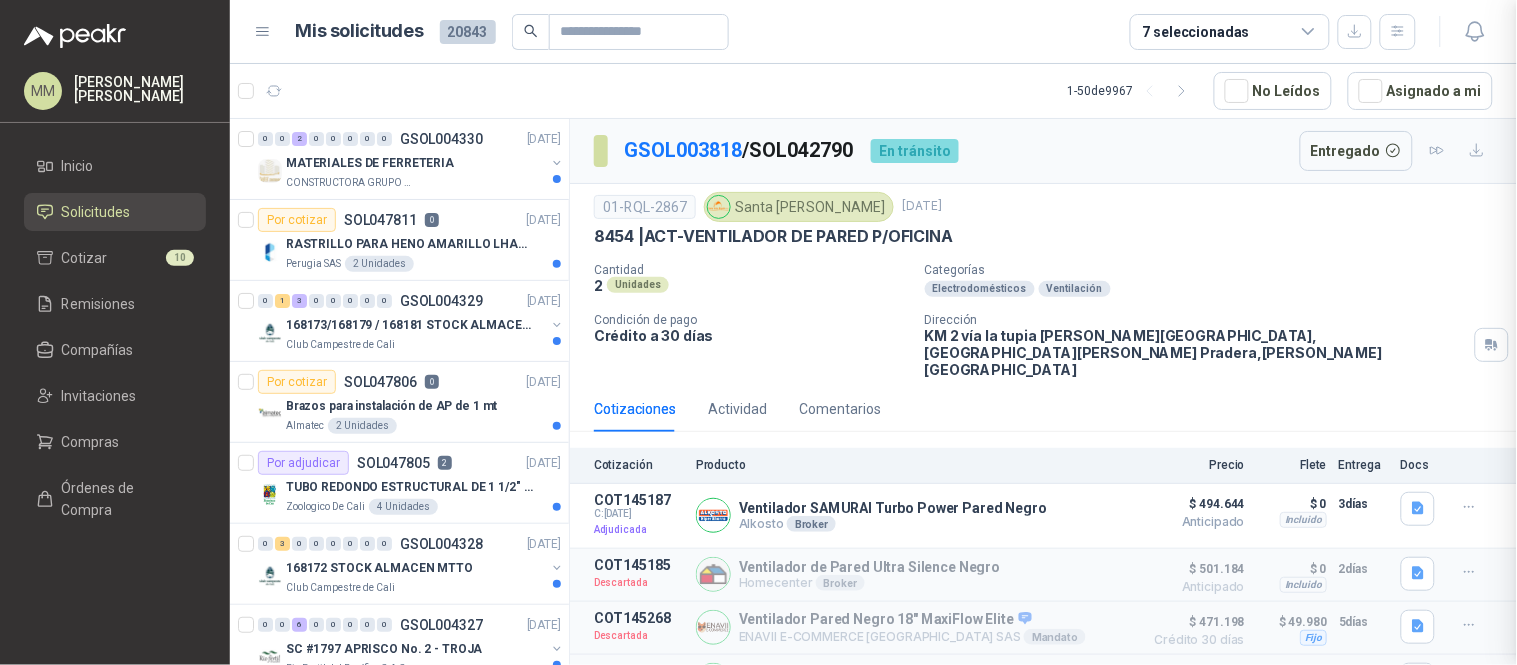 scroll, scrollTop: 431, scrollLeft: 0, axis: vertical 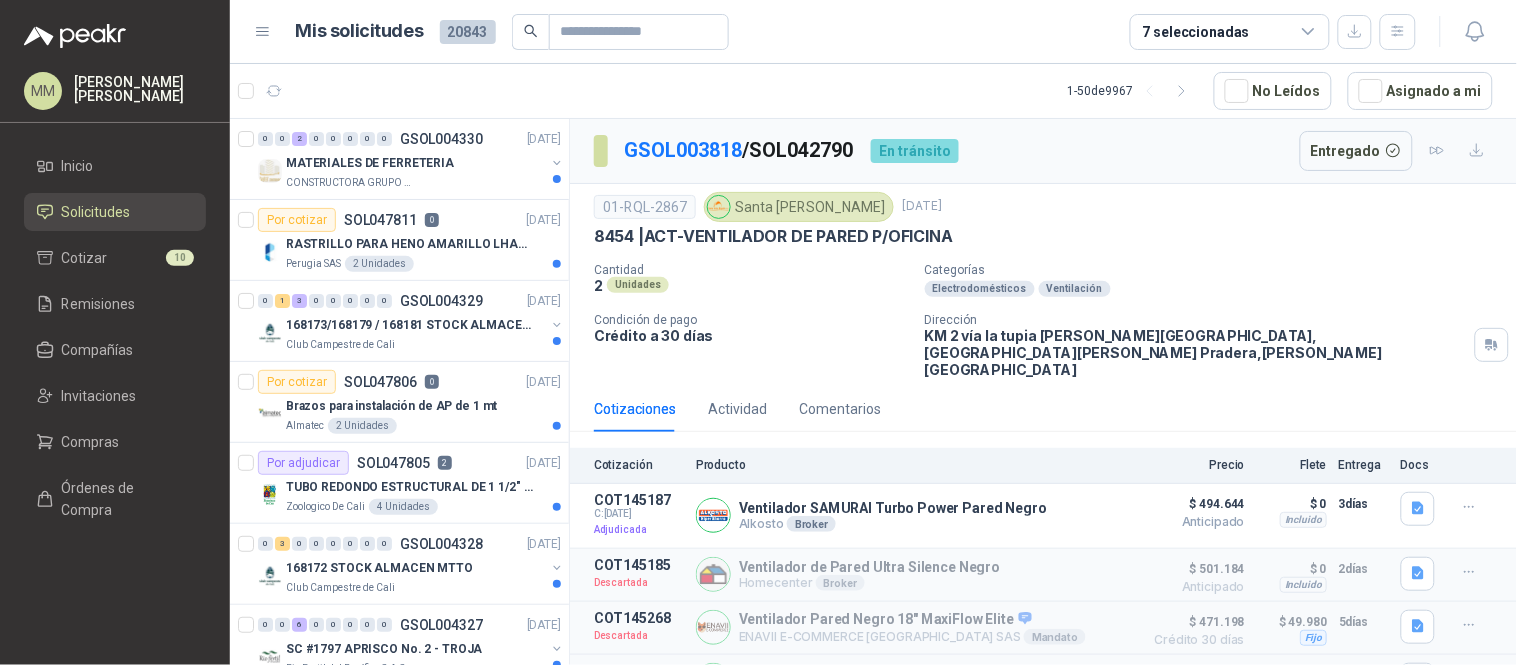 click on "KM 2 vía la tupia [PERSON_NAME][GEOGRAPHIC_DATA], [GEOGRAPHIC_DATA][PERSON_NAME][GEOGRAPHIC_DATA] ,  [PERSON_NAME][GEOGRAPHIC_DATA]" at bounding box center [1196, 352] 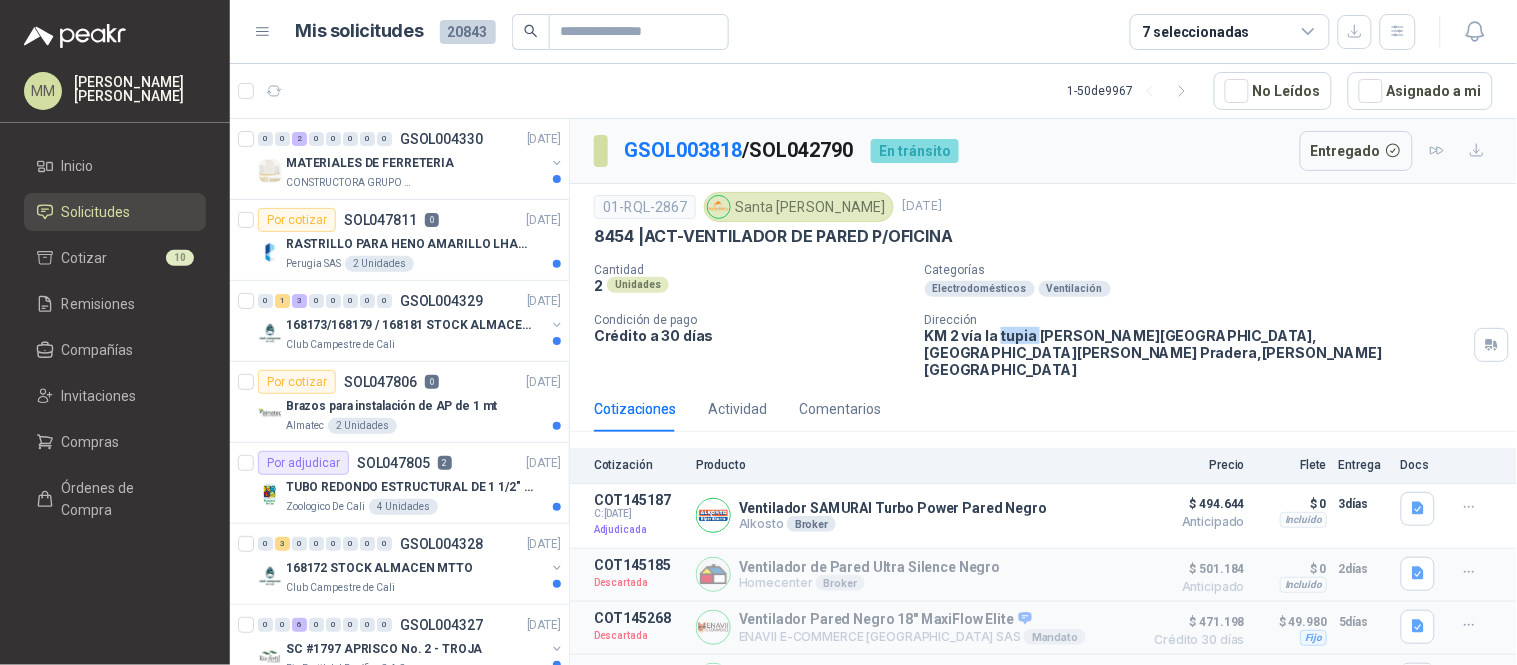 click on "KM 2 vía la tupia [PERSON_NAME][GEOGRAPHIC_DATA], [GEOGRAPHIC_DATA][PERSON_NAME][GEOGRAPHIC_DATA] ,  [PERSON_NAME][GEOGRAPHIC_DATA]" at bounding box center [1196, 352] 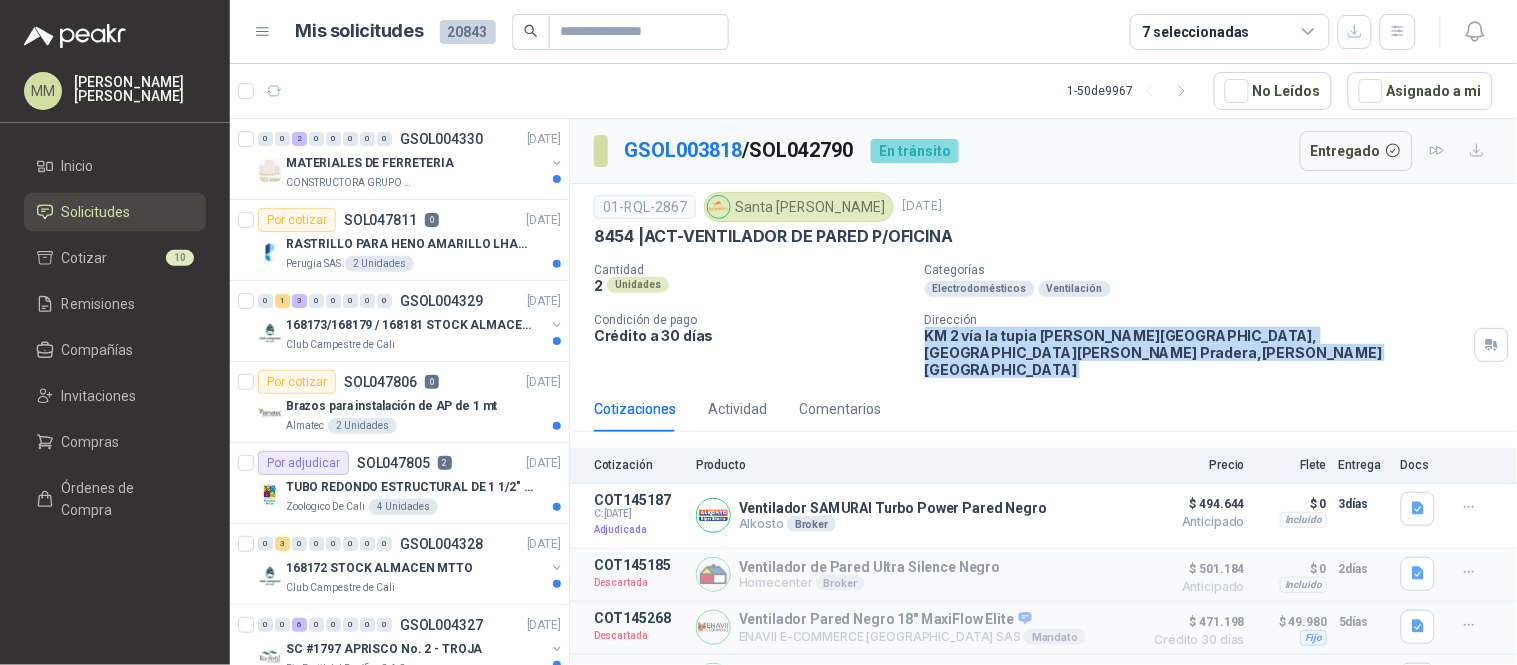 click on "KM 2 vía la tupia [PERSON_NAME][GEOGRAPHIC_DATA], [GEOGRAPHIC_DATA][PERSON_NAME][GEOGRAPHIC_DATA] ,  [PERSON_NAME][GEOGRAPHIC_DATA]" at bounding box center [1196, 352] 